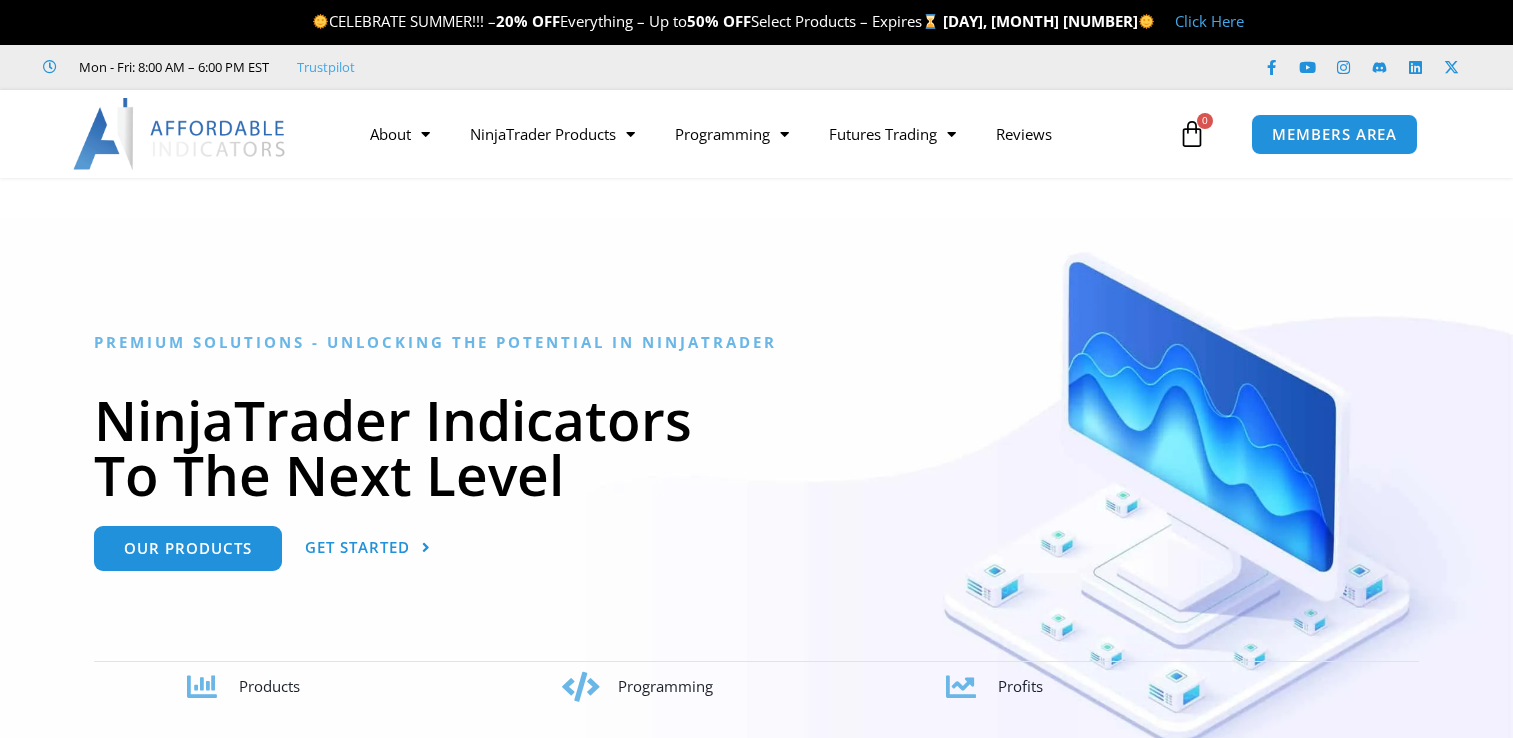 scroll, scrollTop: 0, scrollLeft: 0, axis: both 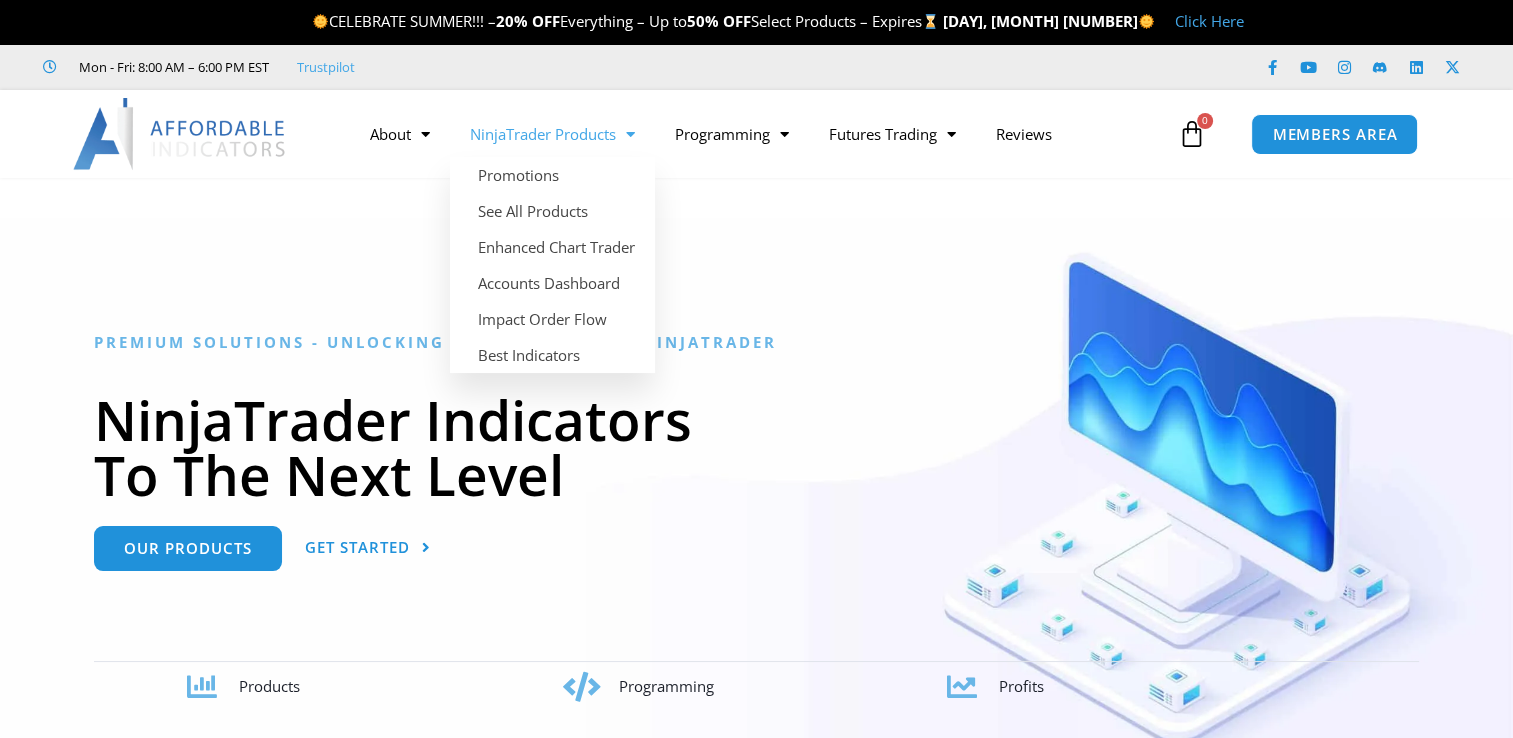 click 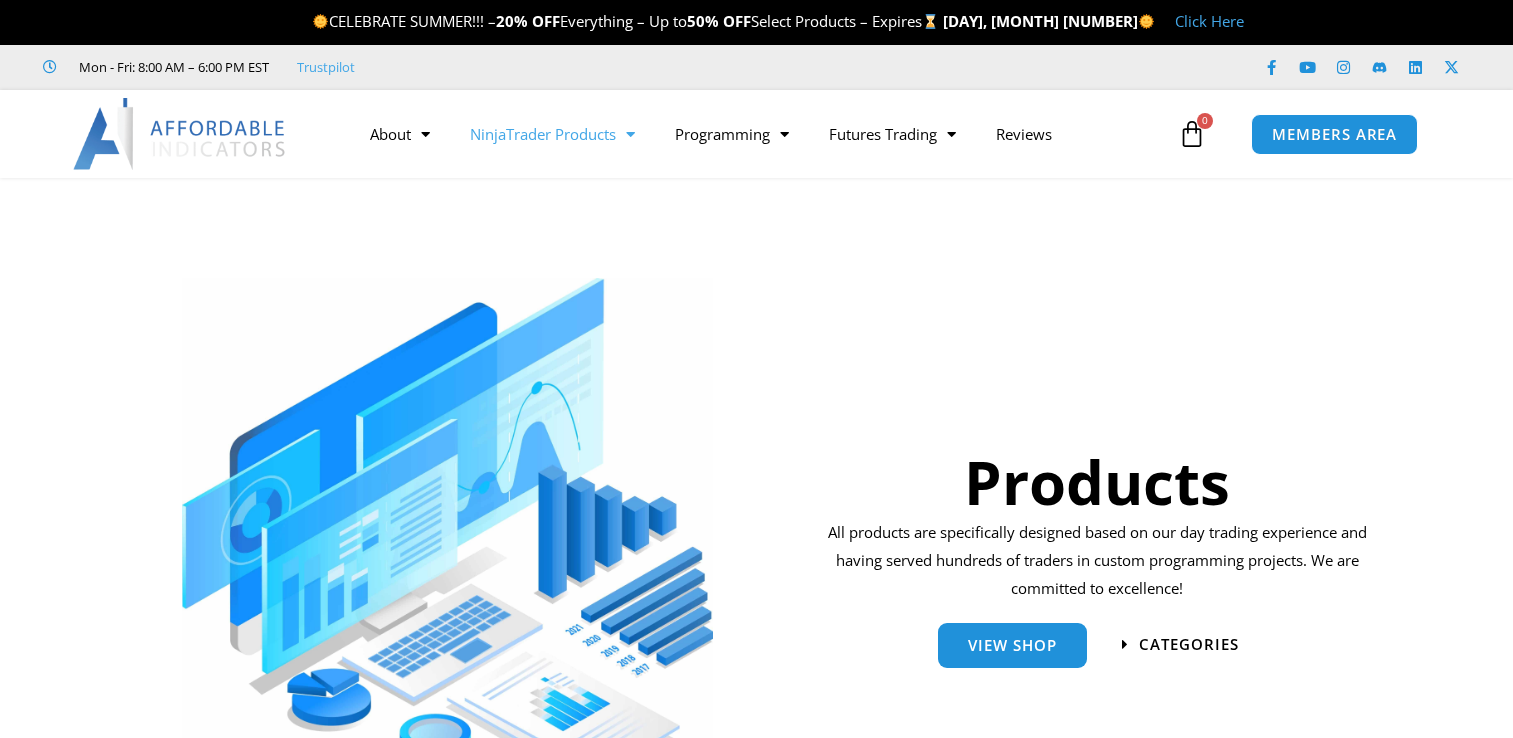 scroll, scrollTop: 0, scrollLeft: 0, axis: both 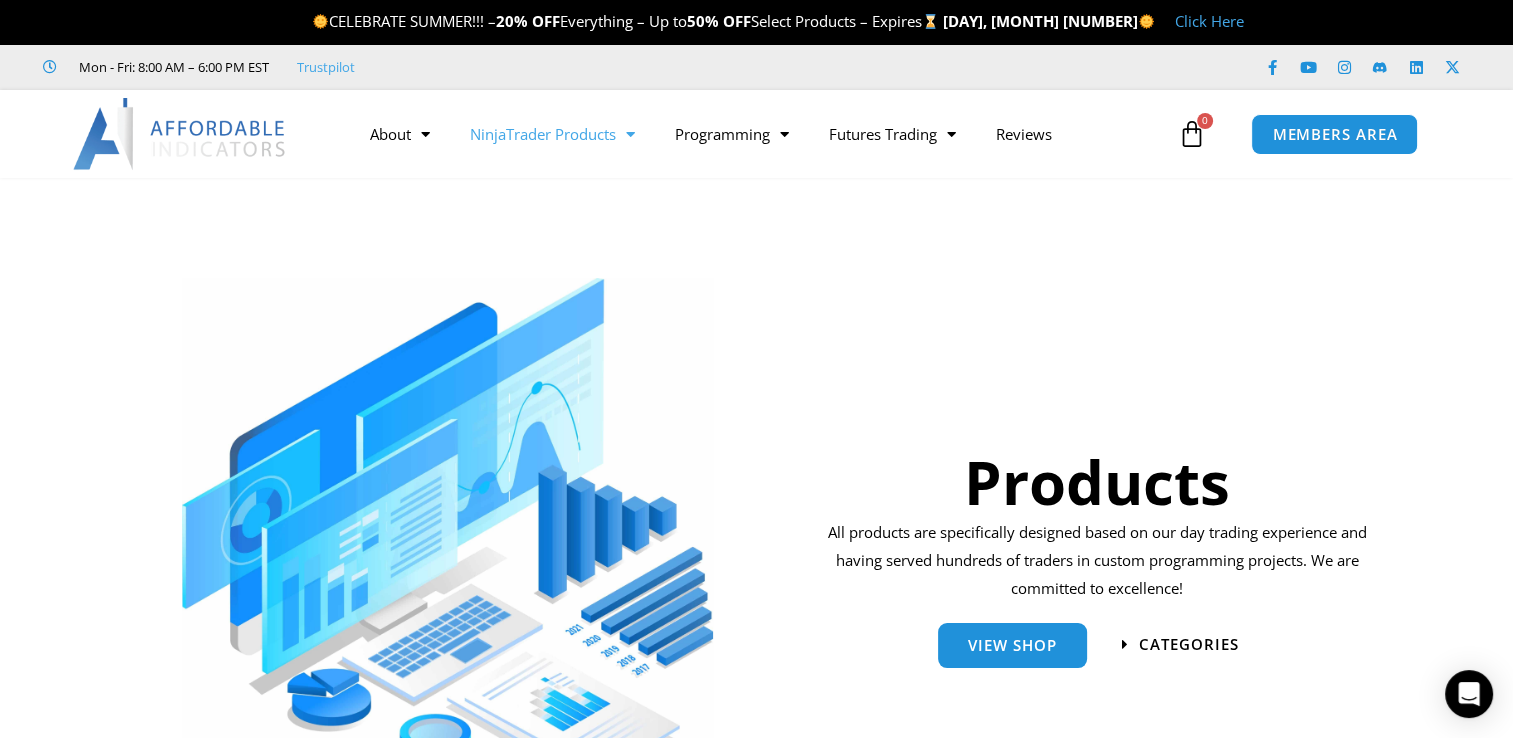 click on "NinjaTrader Products" 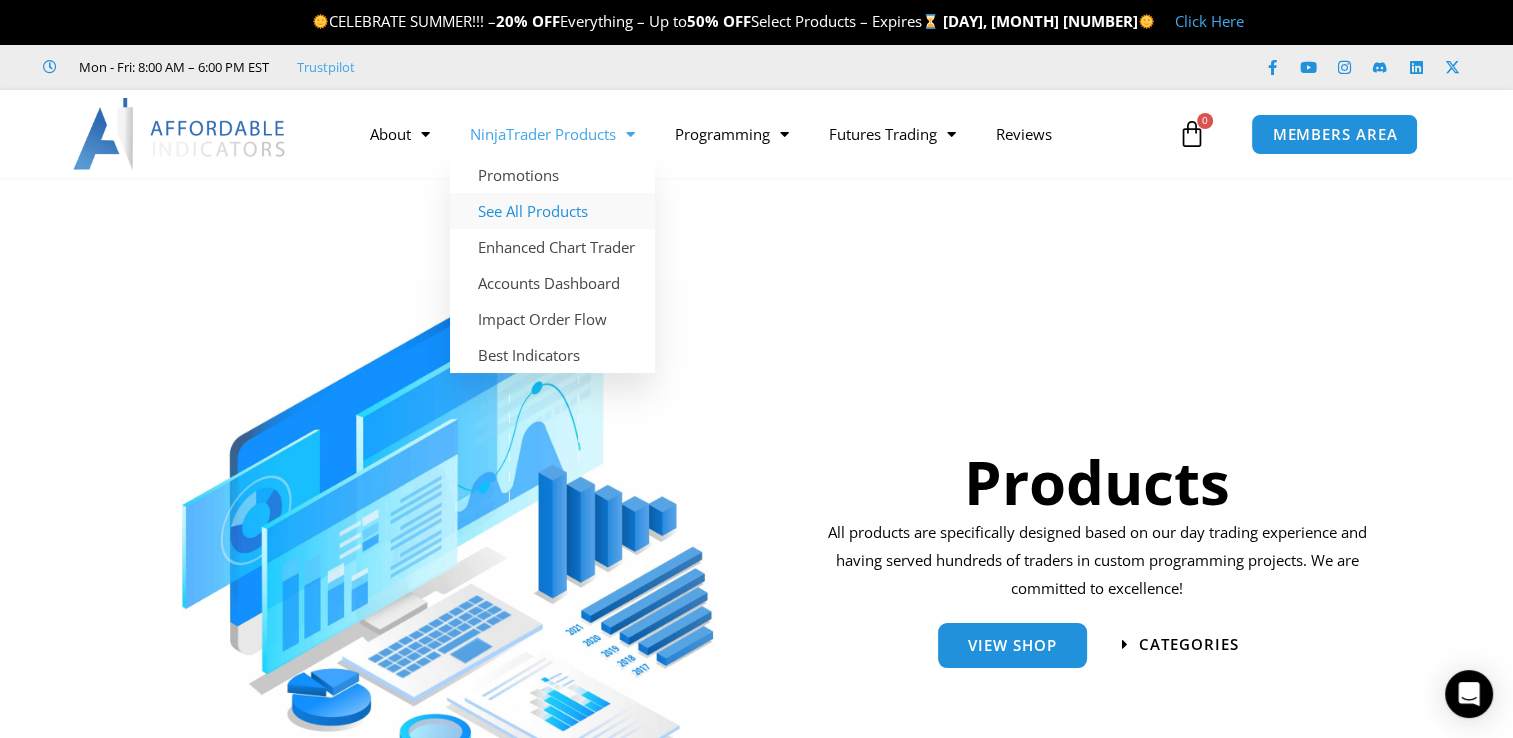 click on "See All Products" 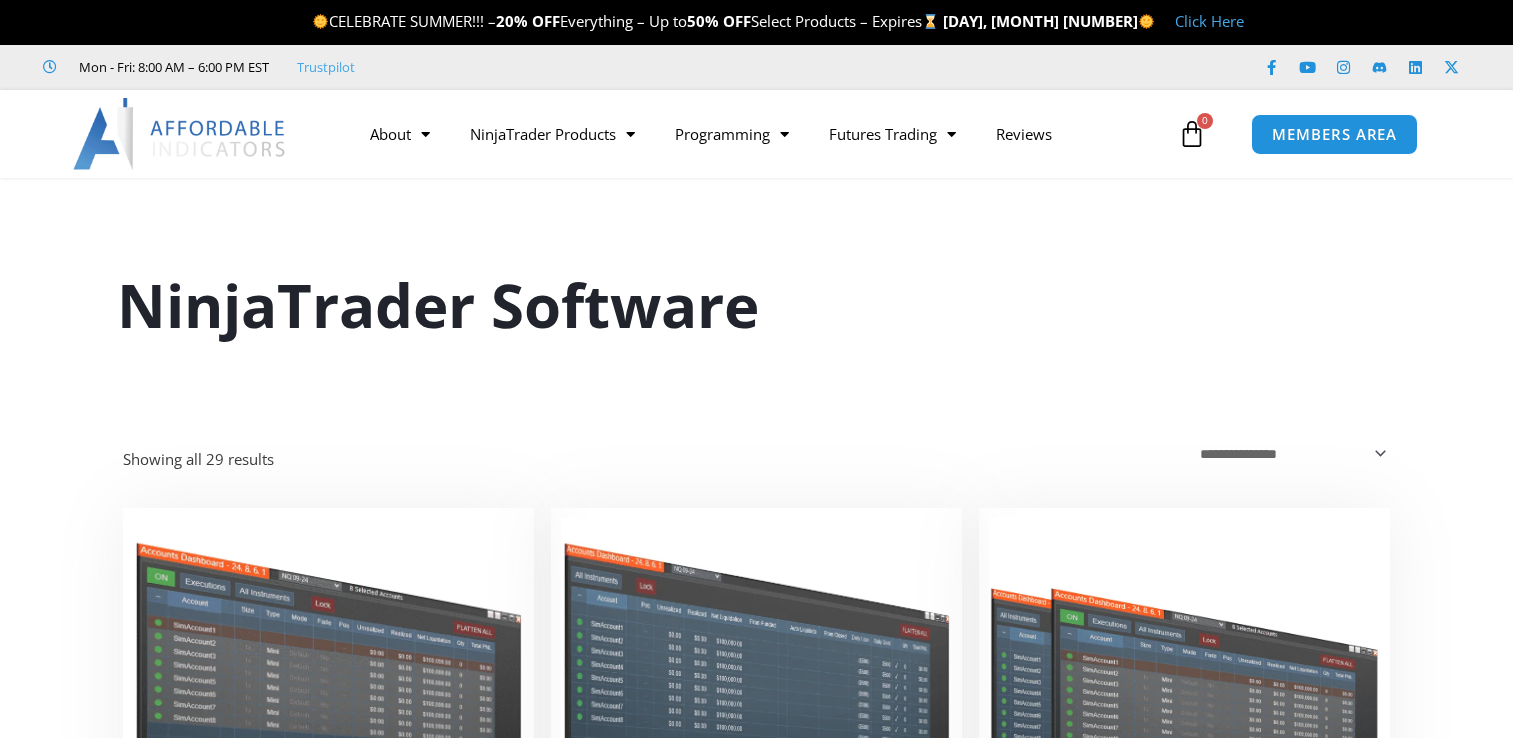 scroll, scrollTop: 0, scrollLeft: 0, axis: both 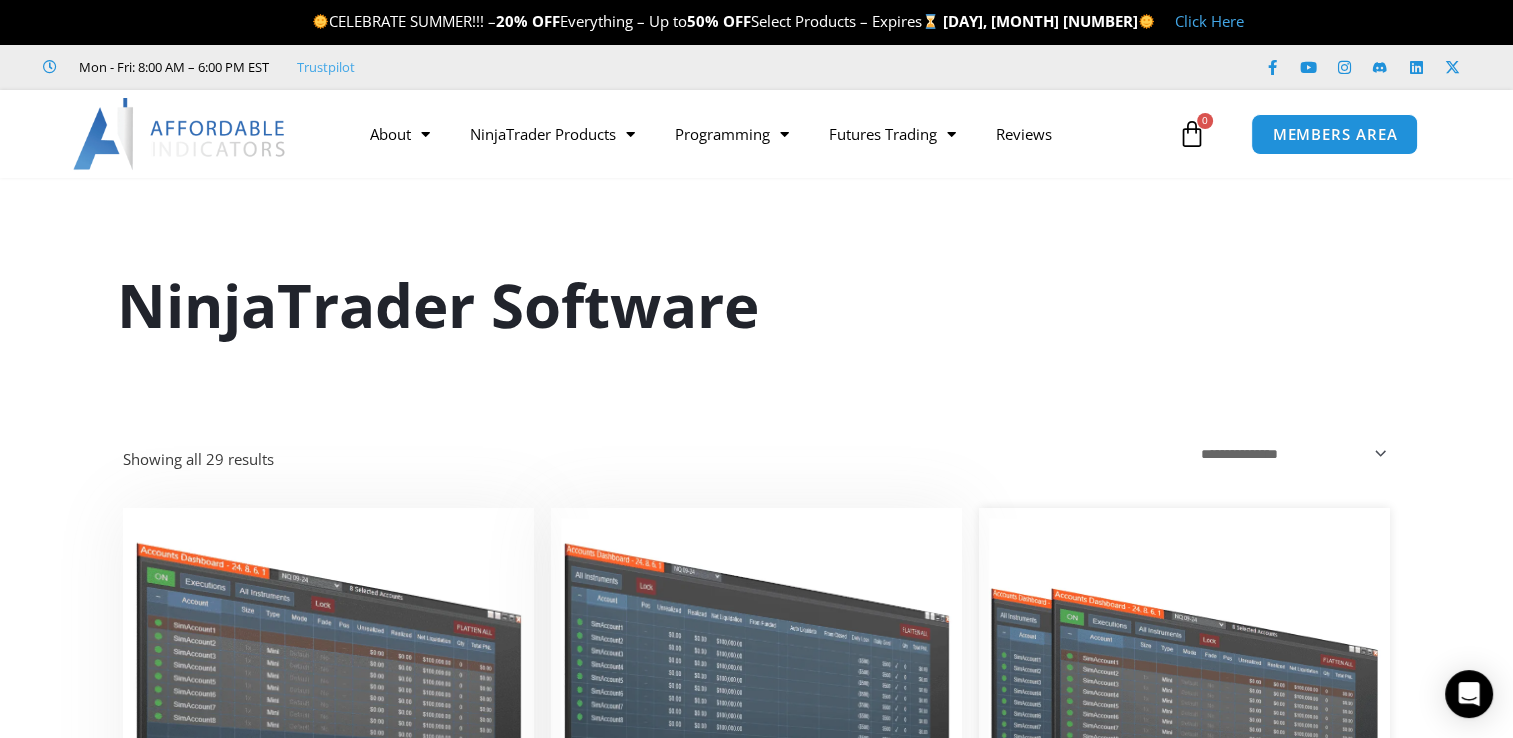 click at bounding box center [1184, 674] 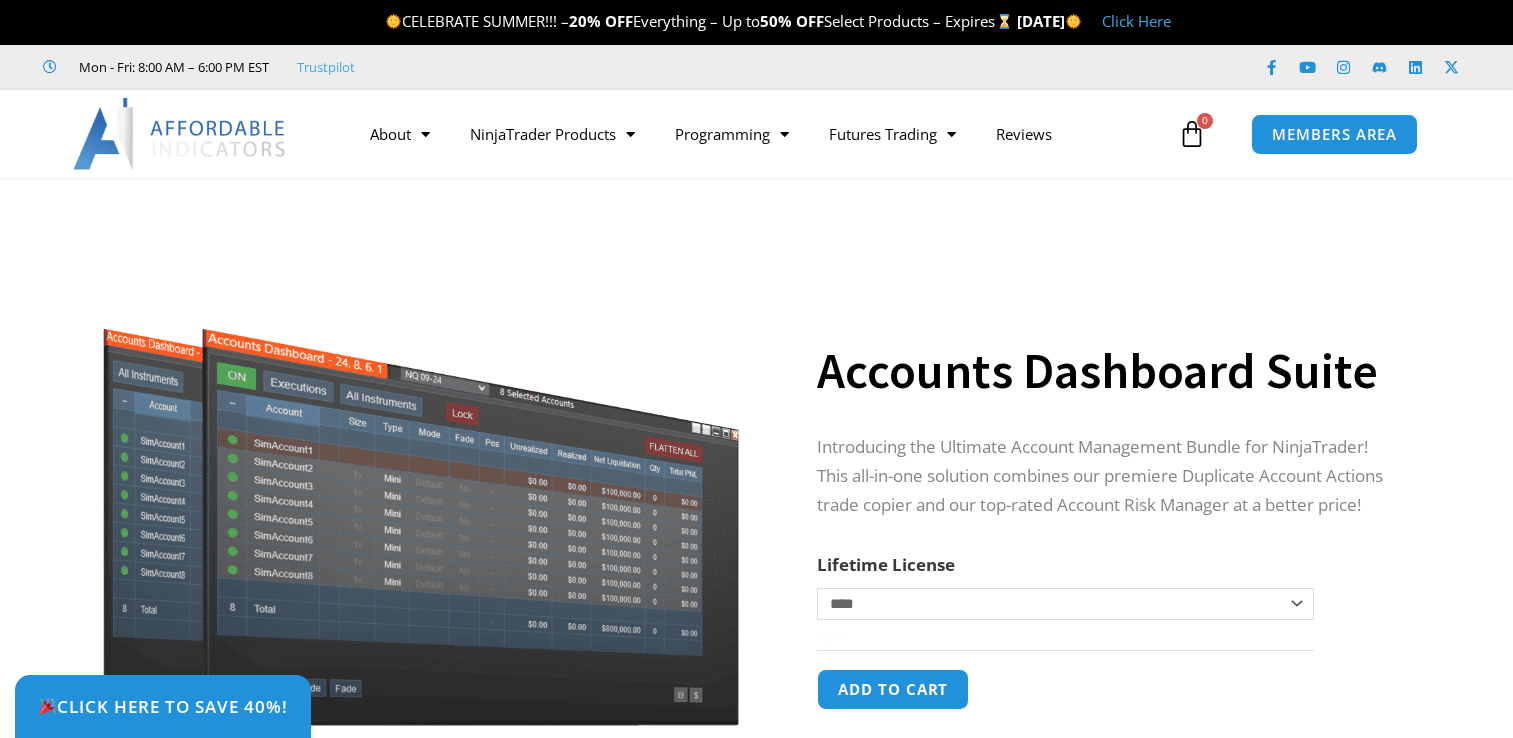 scroll, scrollTop: 0, scrollLeft: 0, axis: both 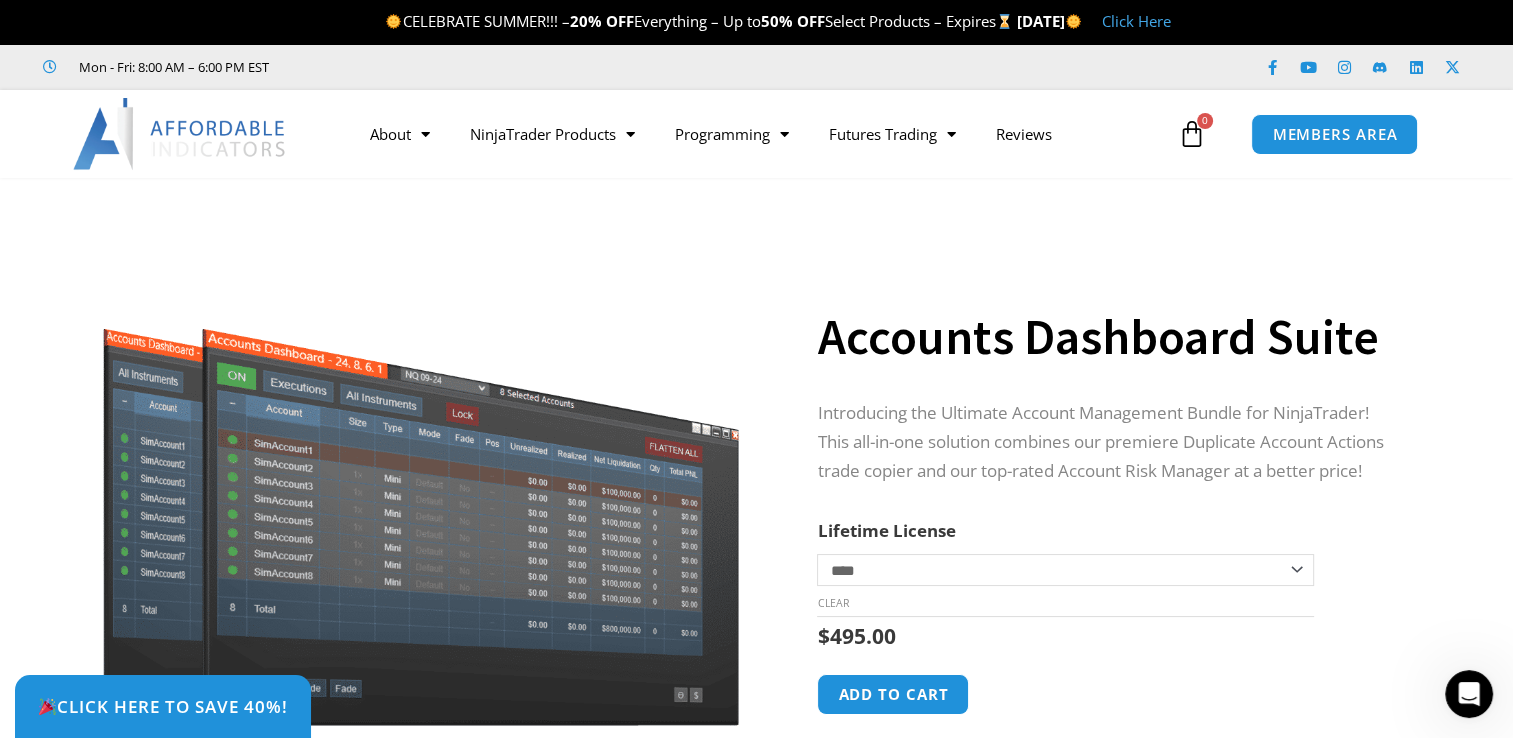 click on "Click Here to save 40%!" at bounding box center (771, 706) 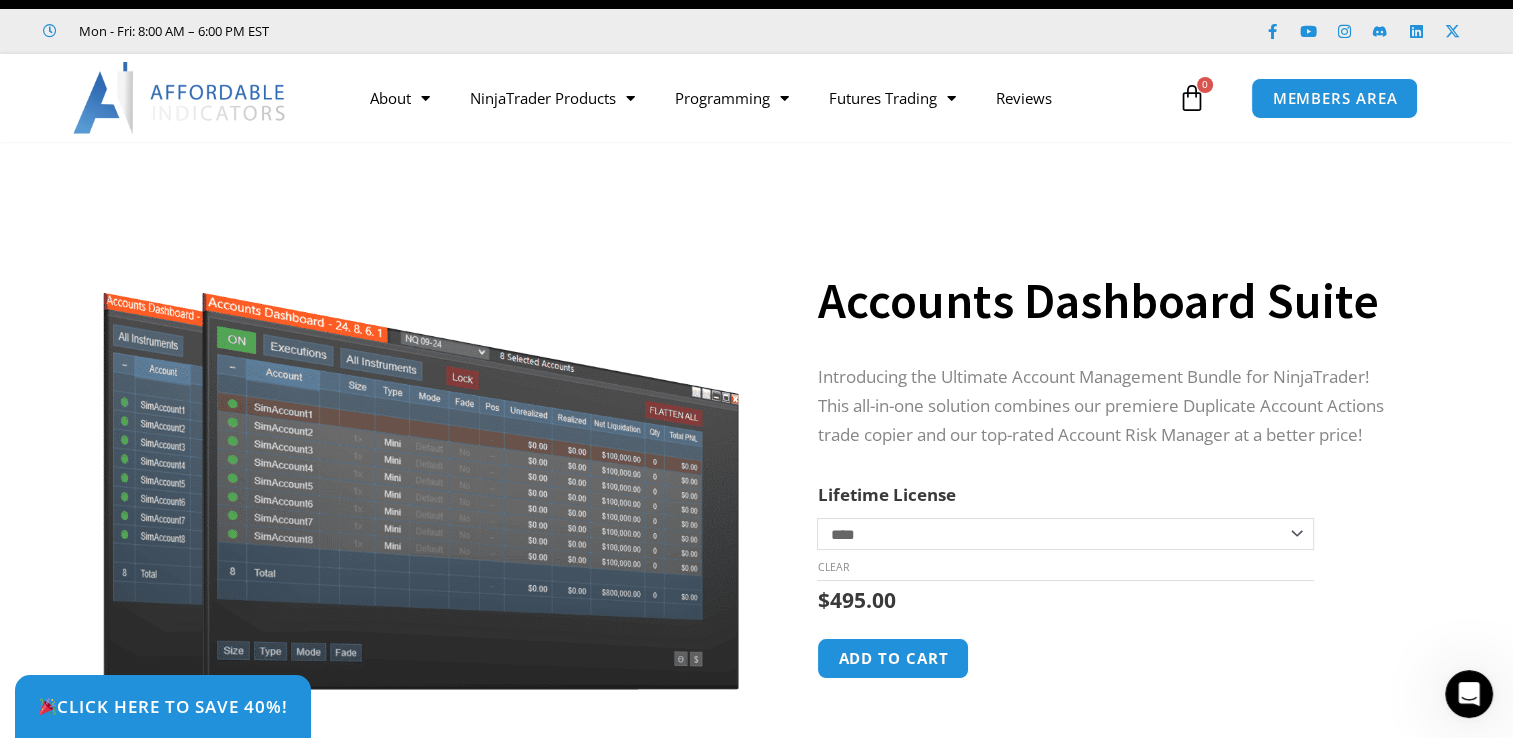 scroll, scrollTop: 100, scrollLeft: 0, axis: vertical 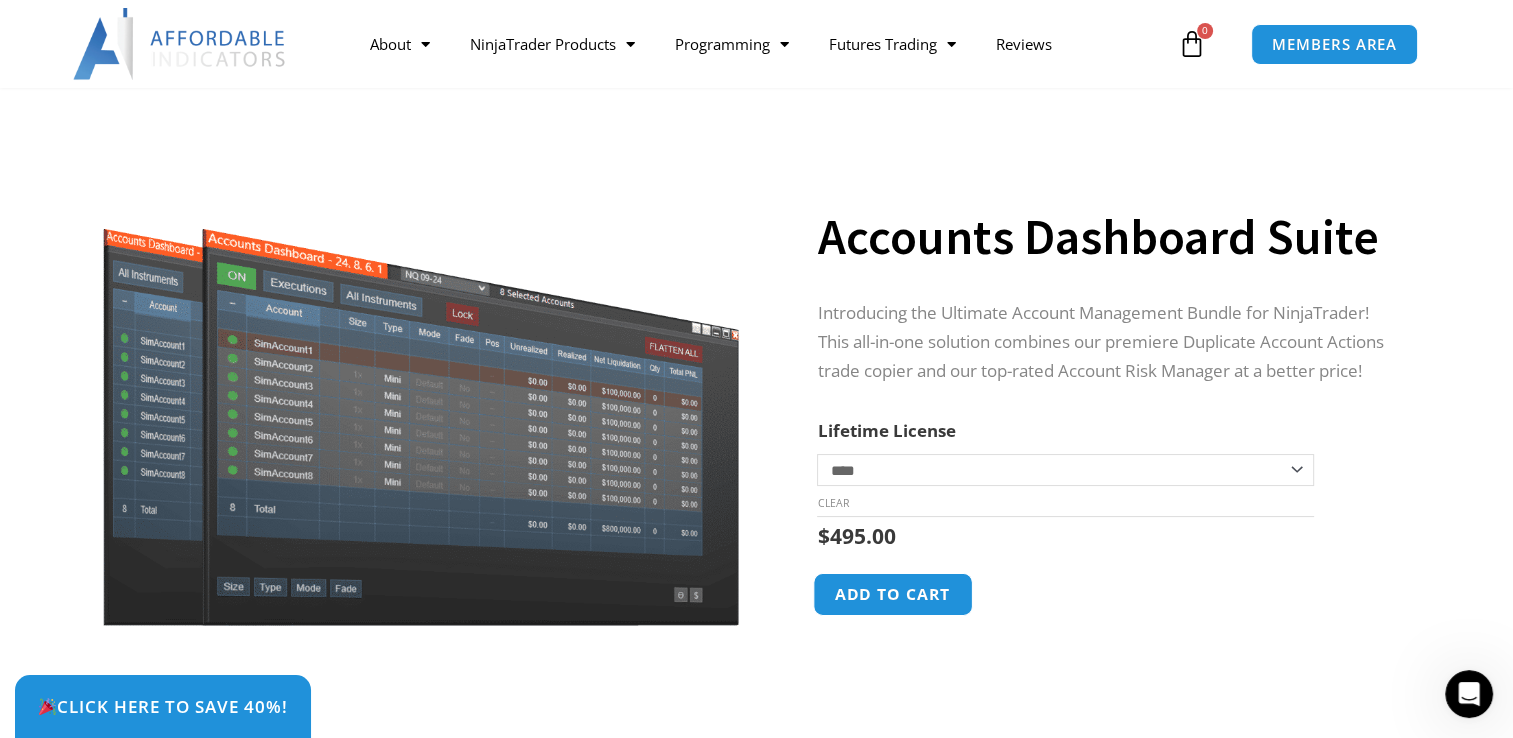 click on "Add to cart" 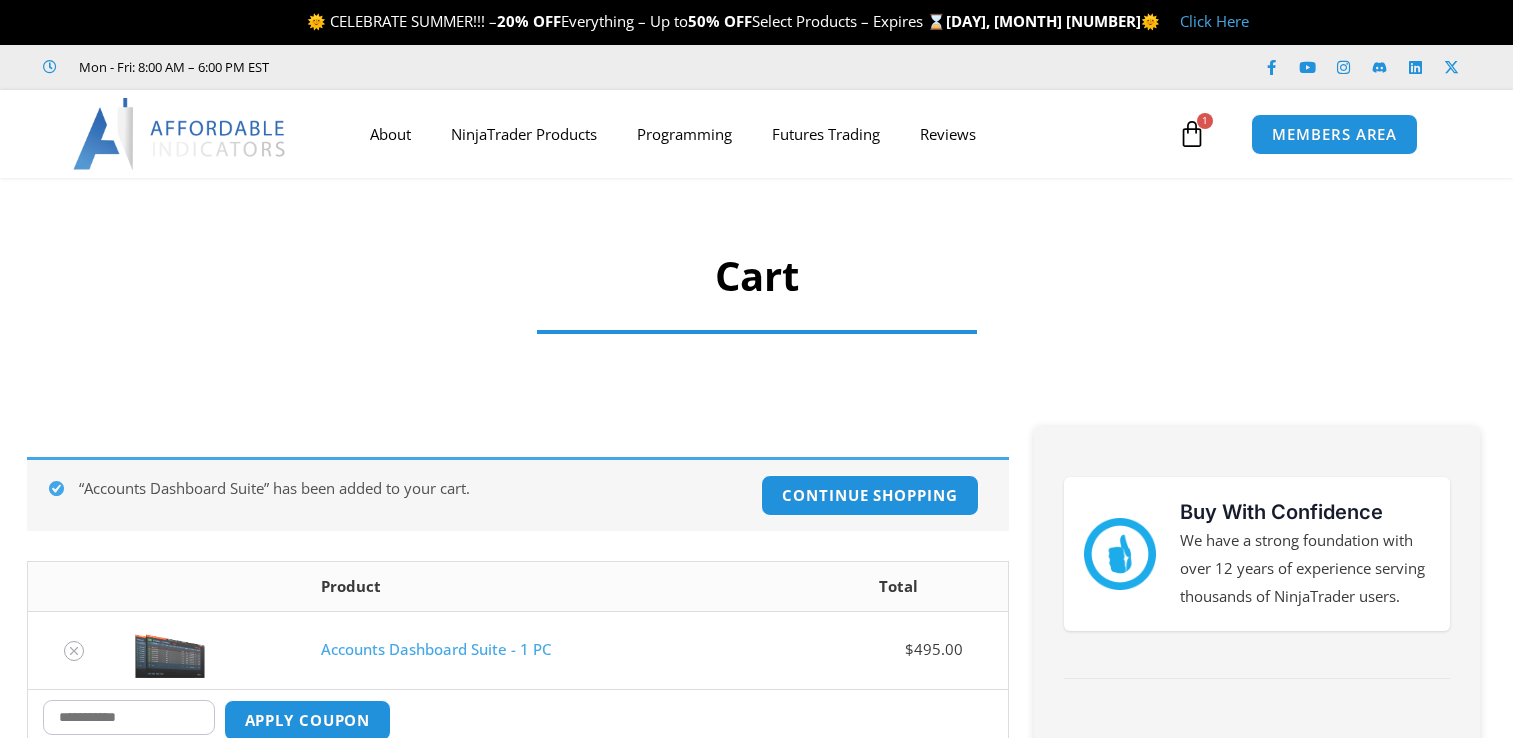 scroll, scrollTop: 0, scrollLeft: 0, axis: both 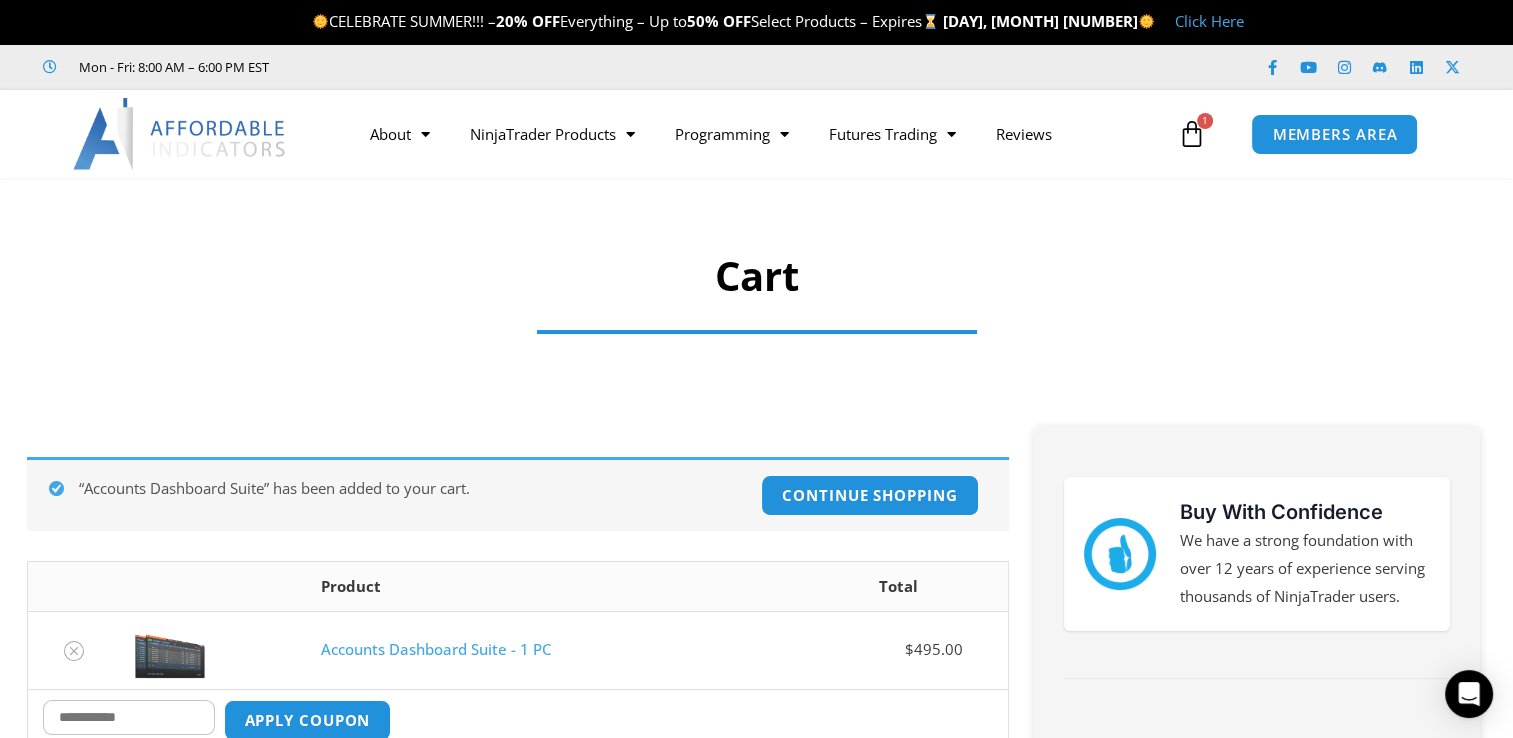 click on "Coupon:" at bounding box center [129, 717] 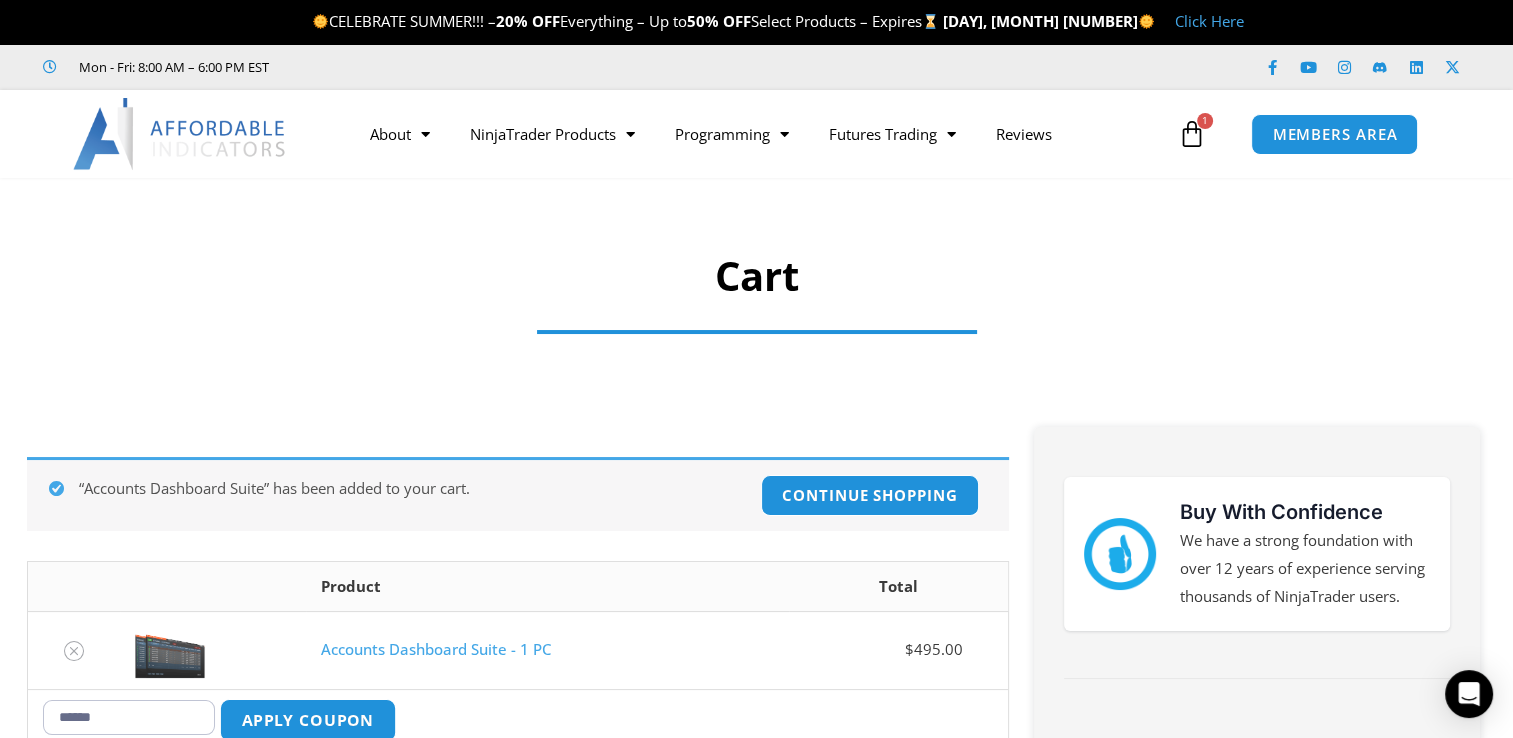 type on "******" 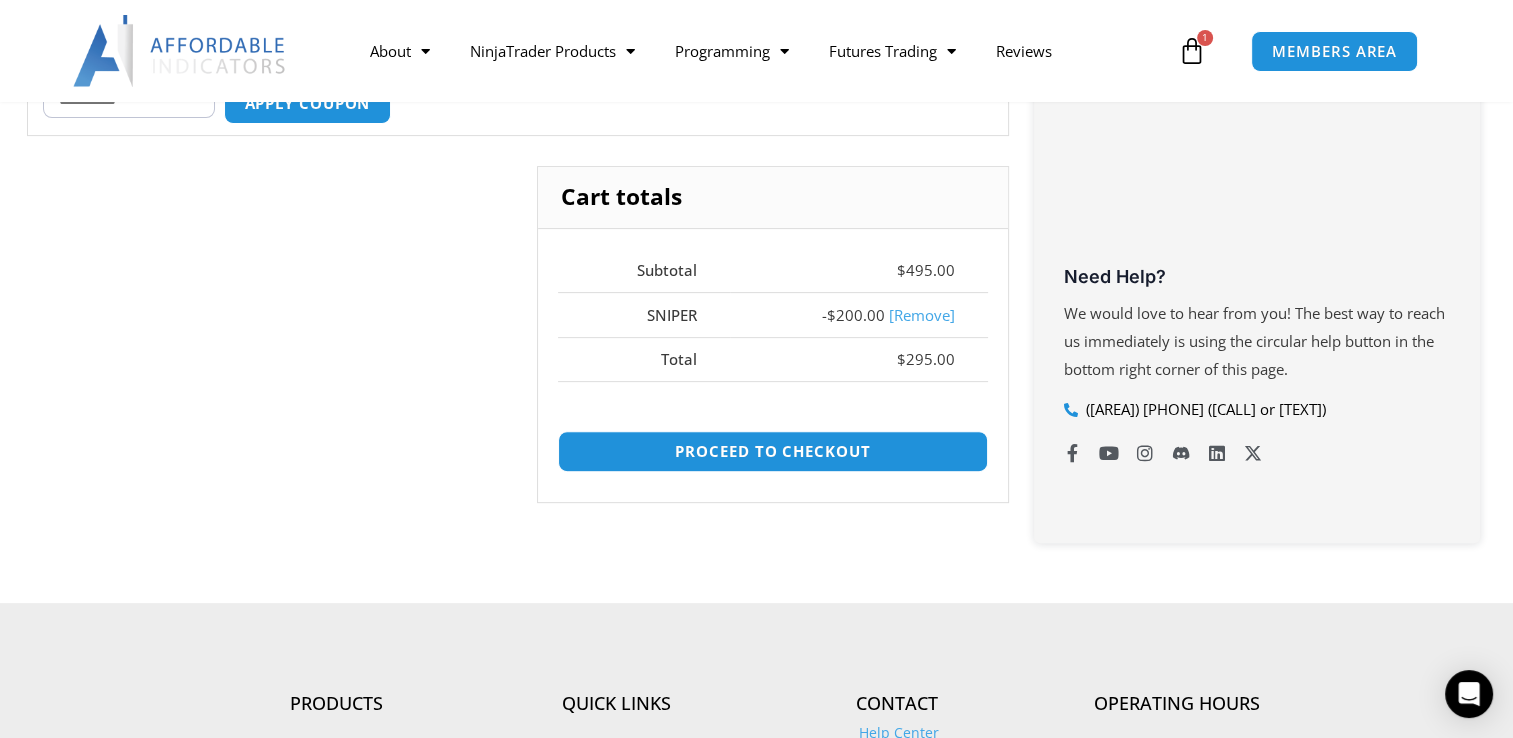 scroll, scrollTop: 656, scrollLeft: 0, axis: vertical 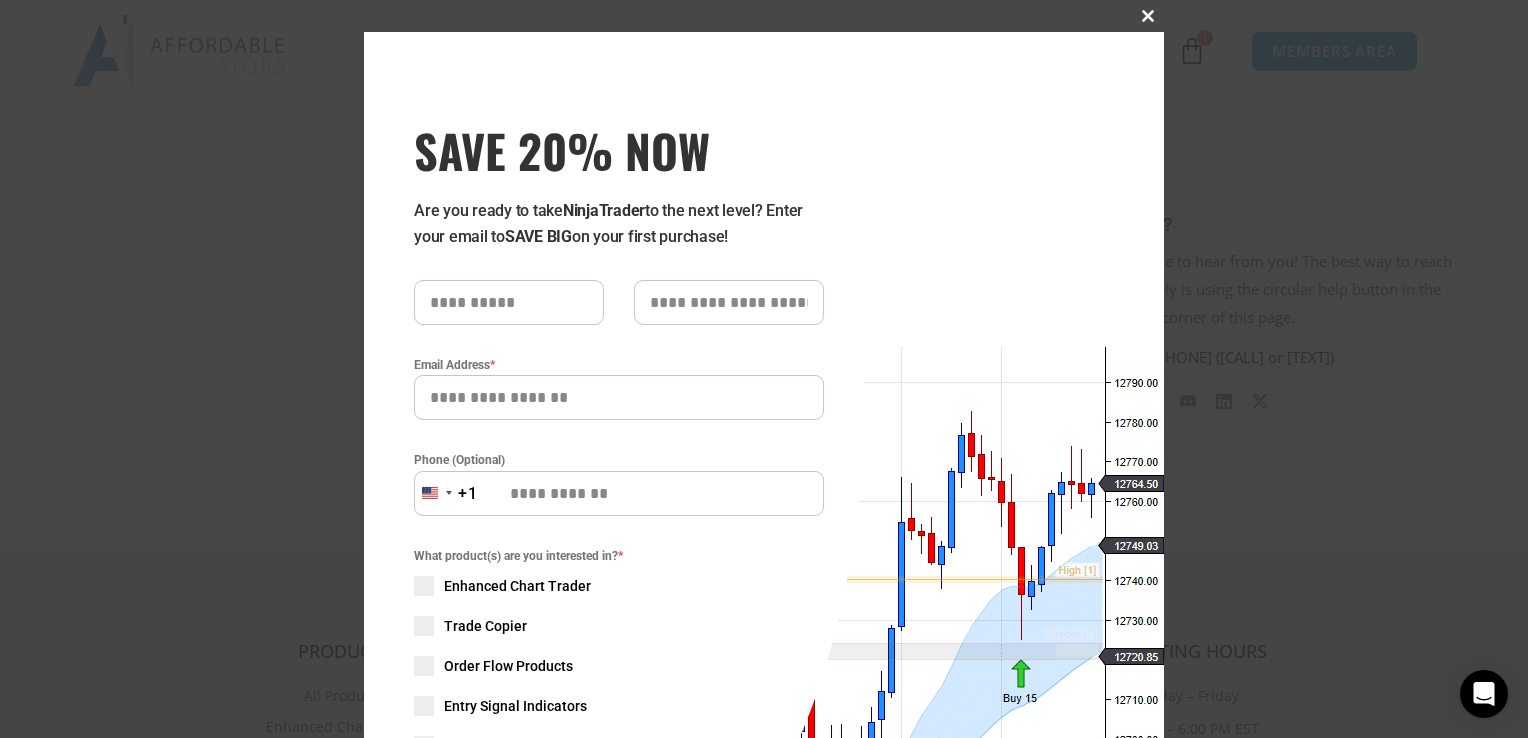 click at bounding box center (1148, 16) 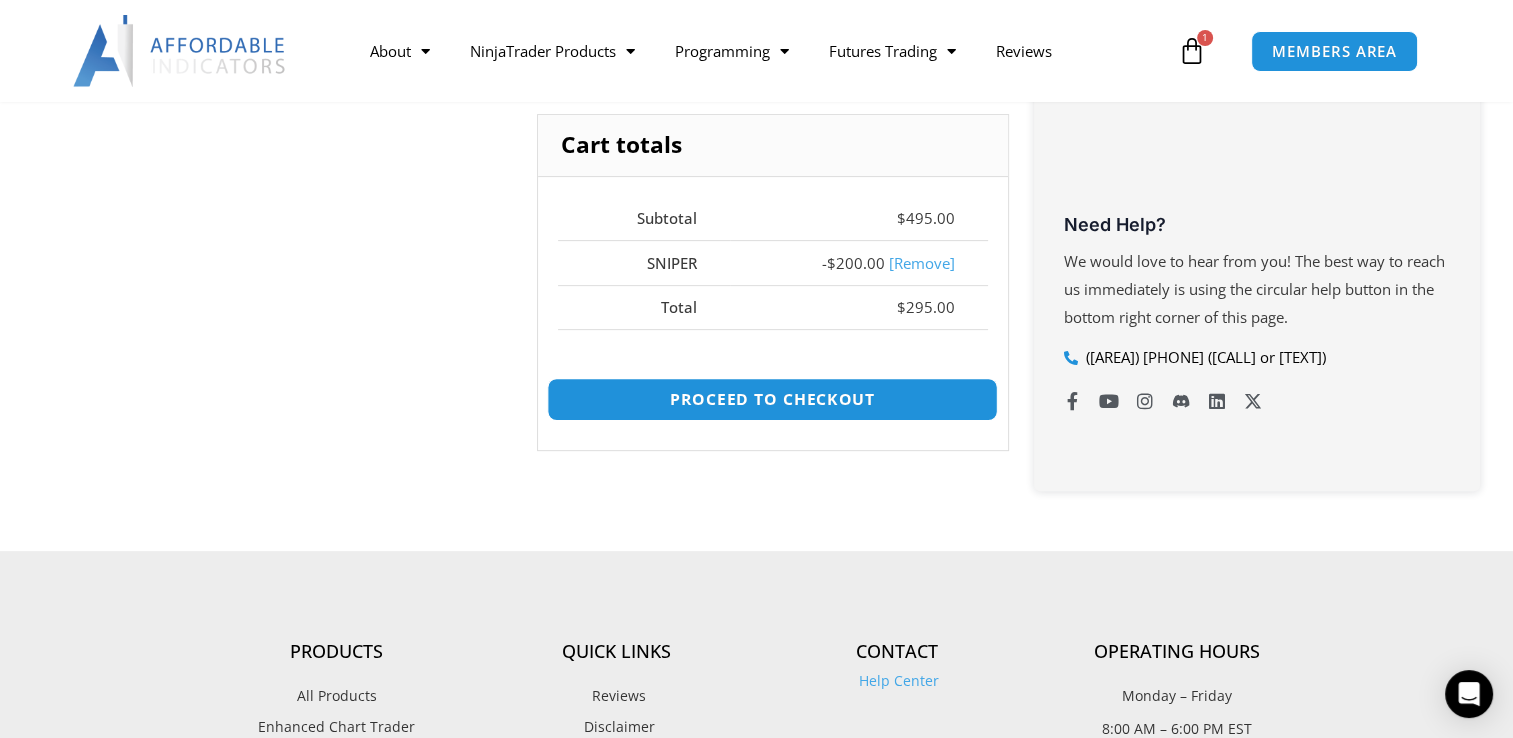 click on "Proceed to checkout" at bounding box center [772, 399] 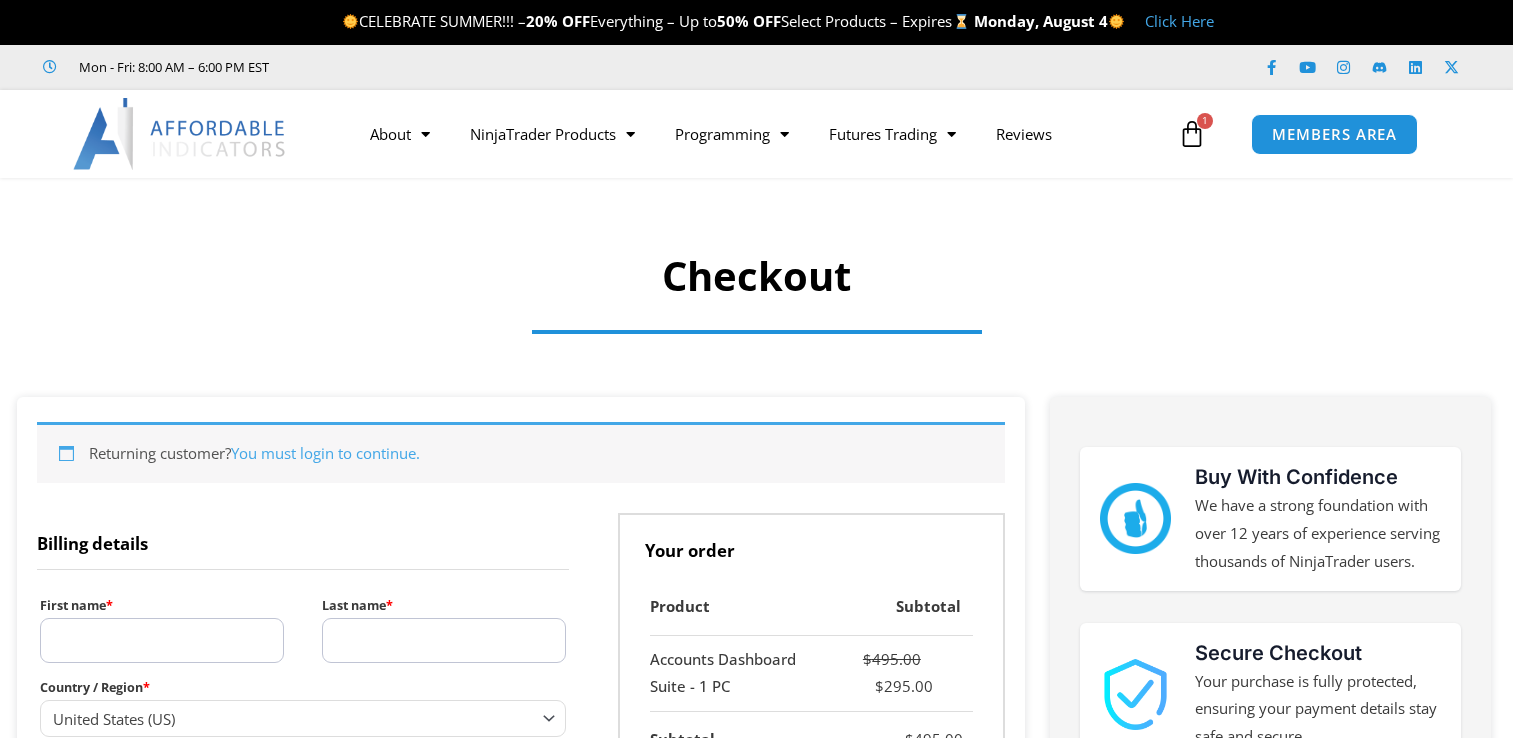 select on "**" 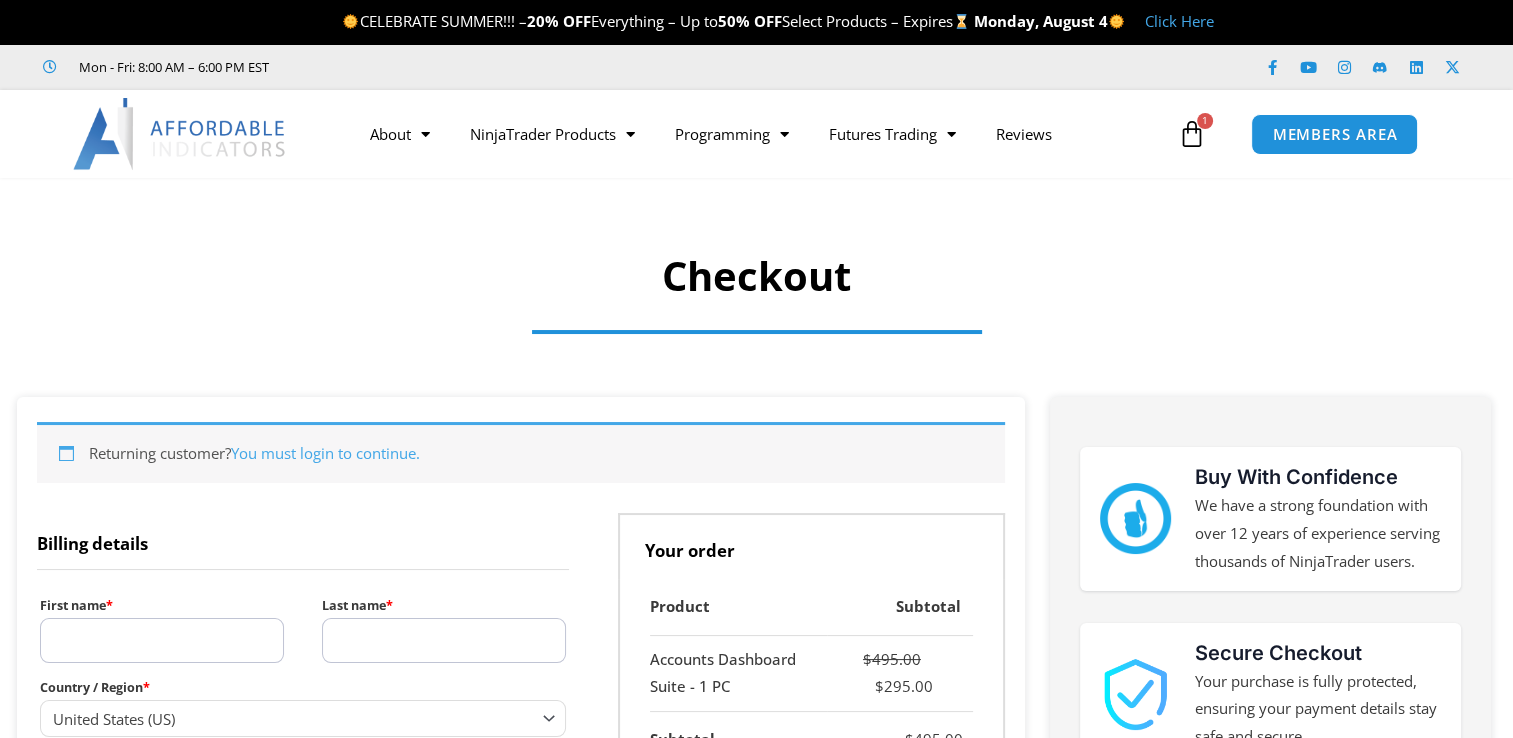 scroll, scrollTop: 0, scrollLeft: 0, axis: both 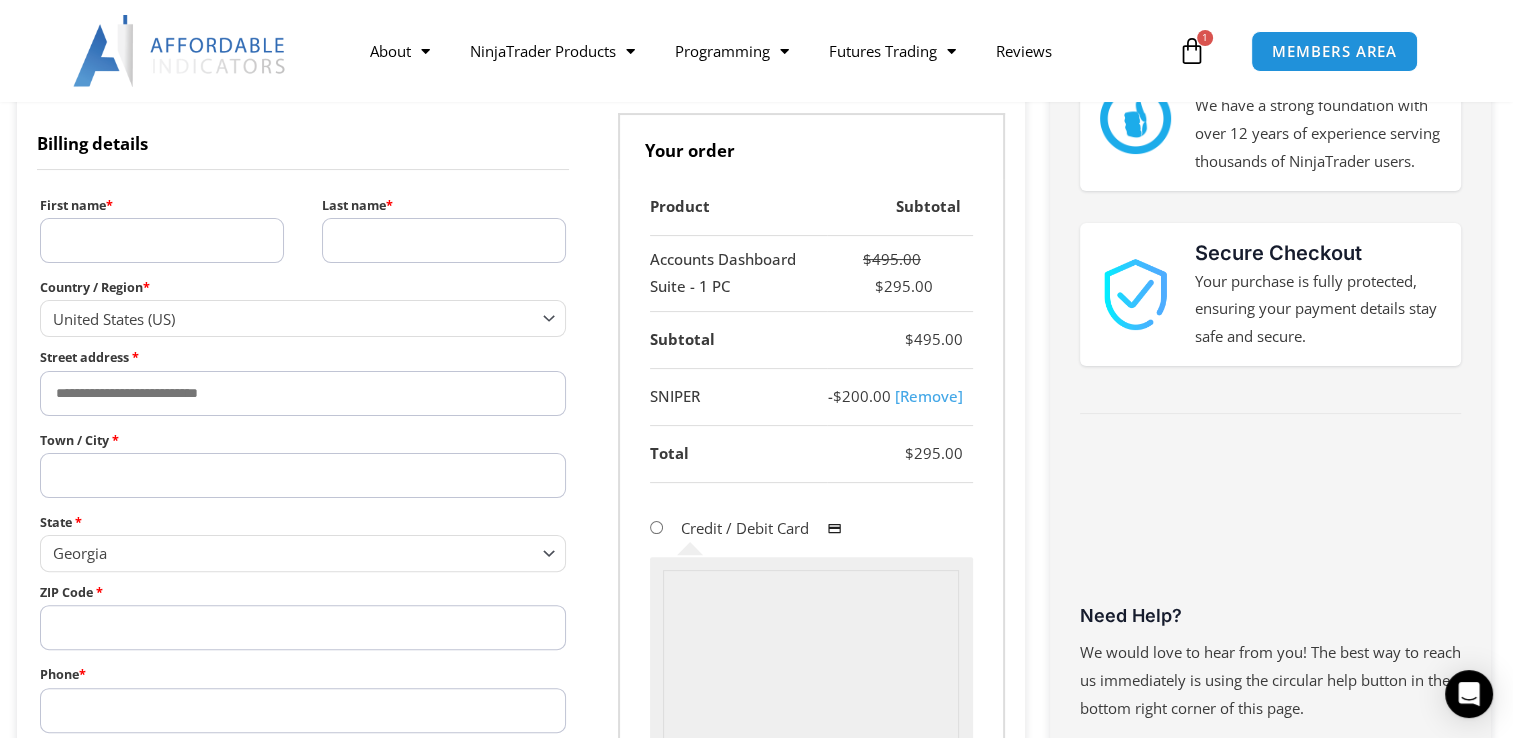 click on "First name  *" at bounding box center [162, 240] 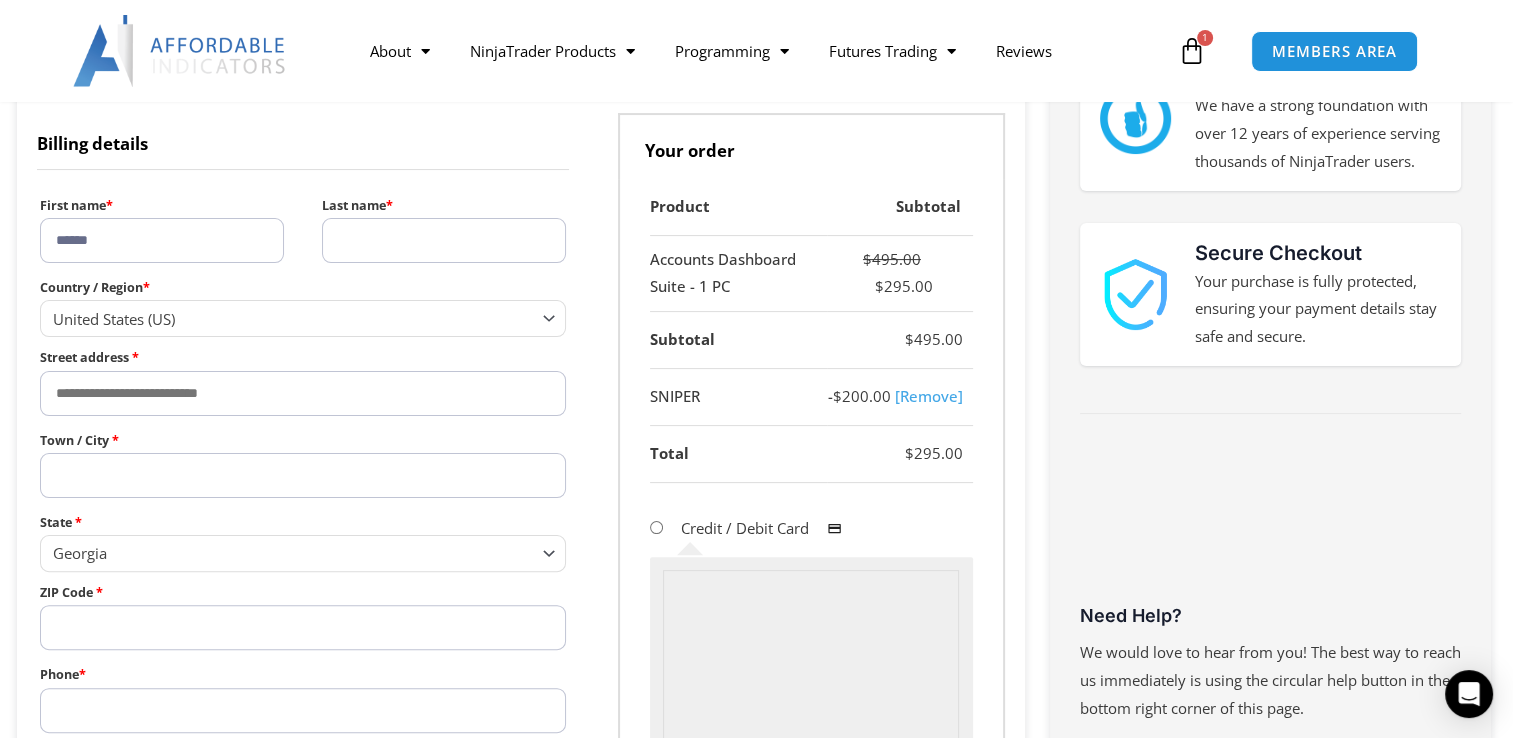 type on "******" 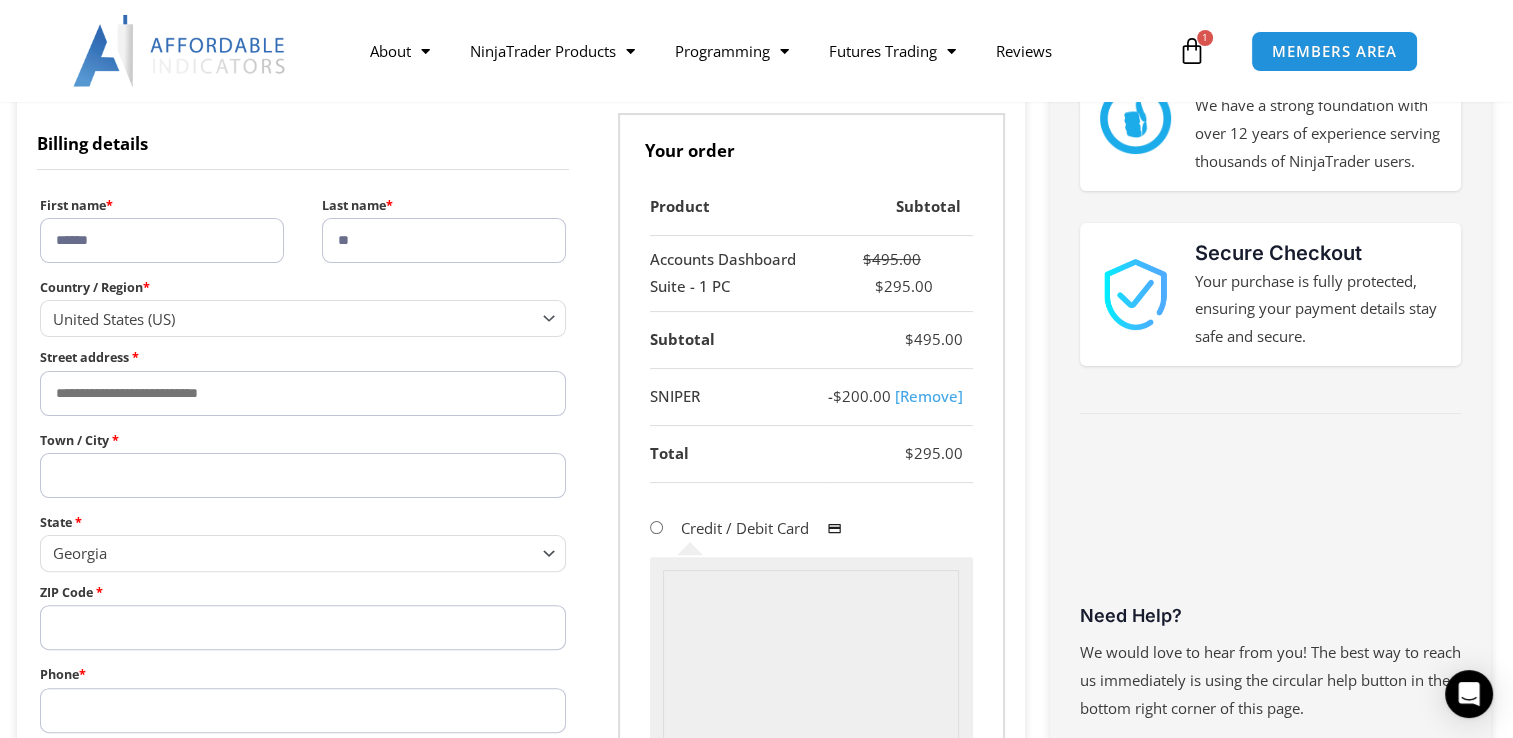 type on "*" 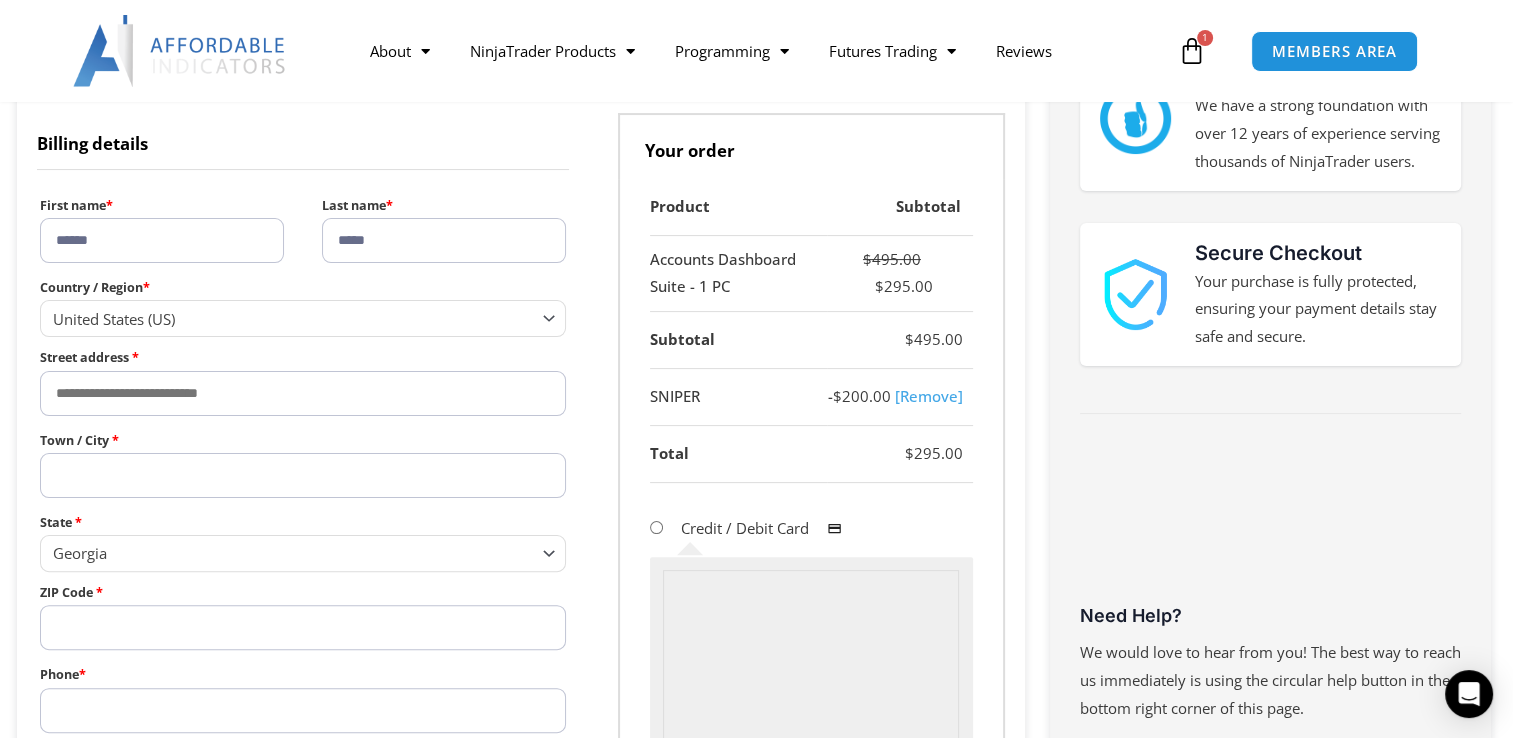 type on "*****" 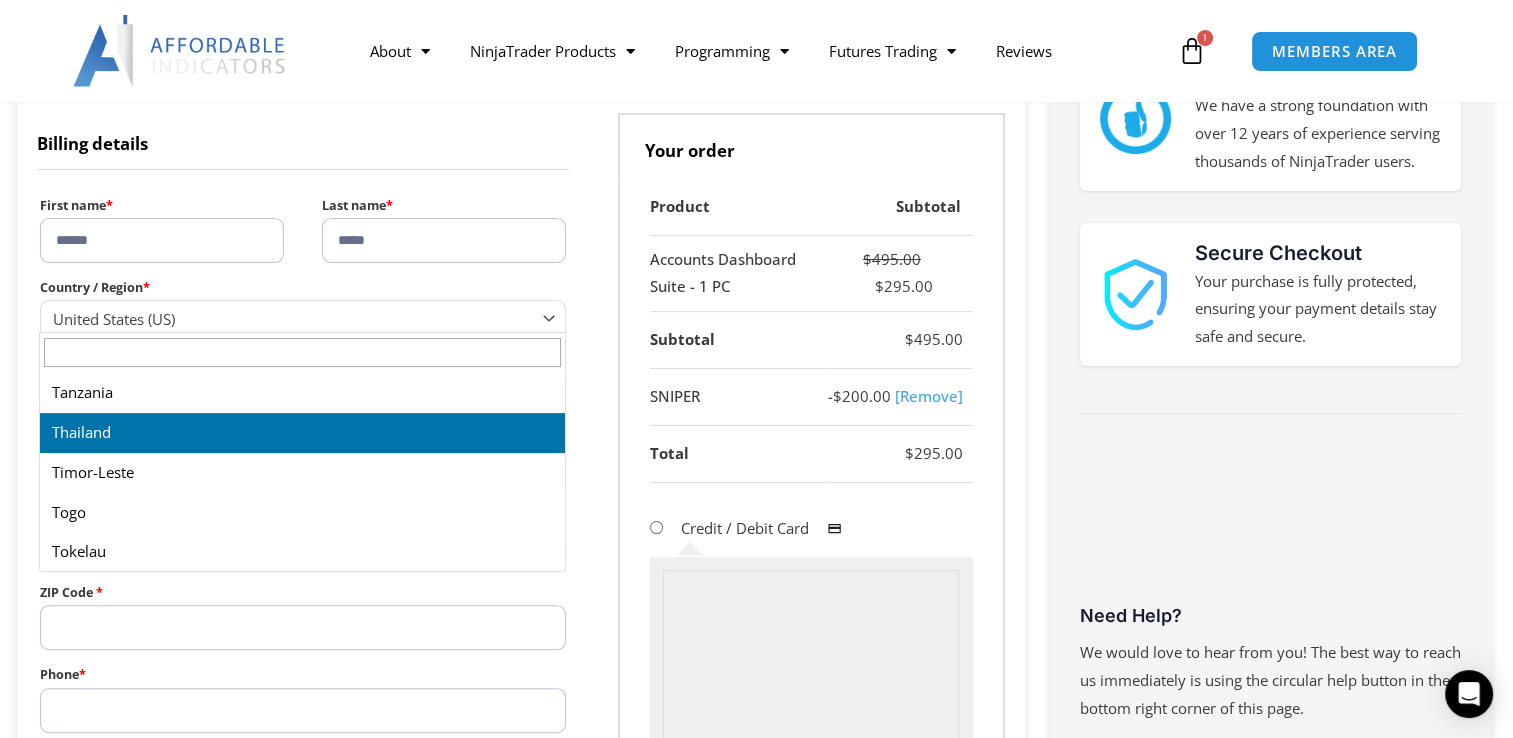 scroll, scrollTop: 8622, scrollLeft: 0, axis: vertical 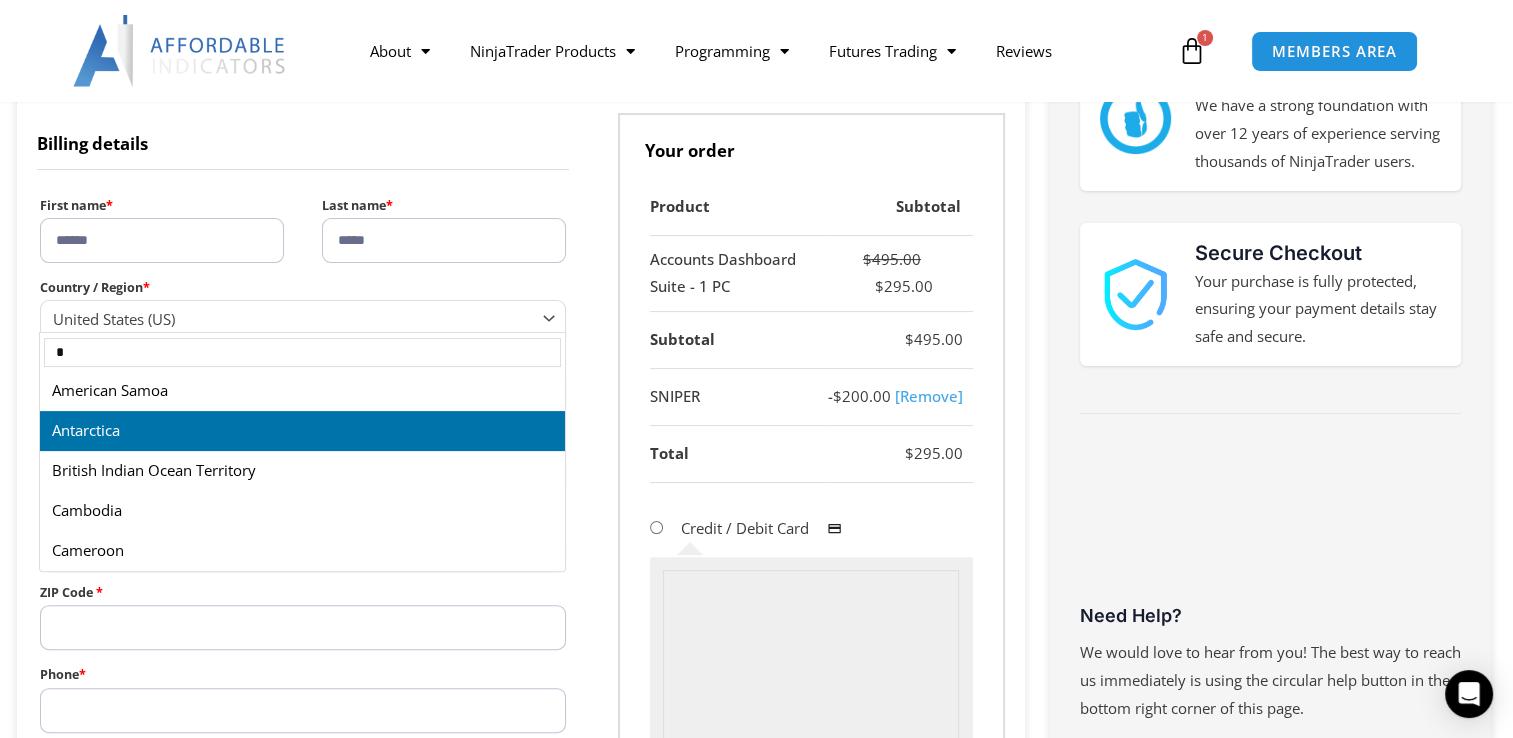 type on "*" 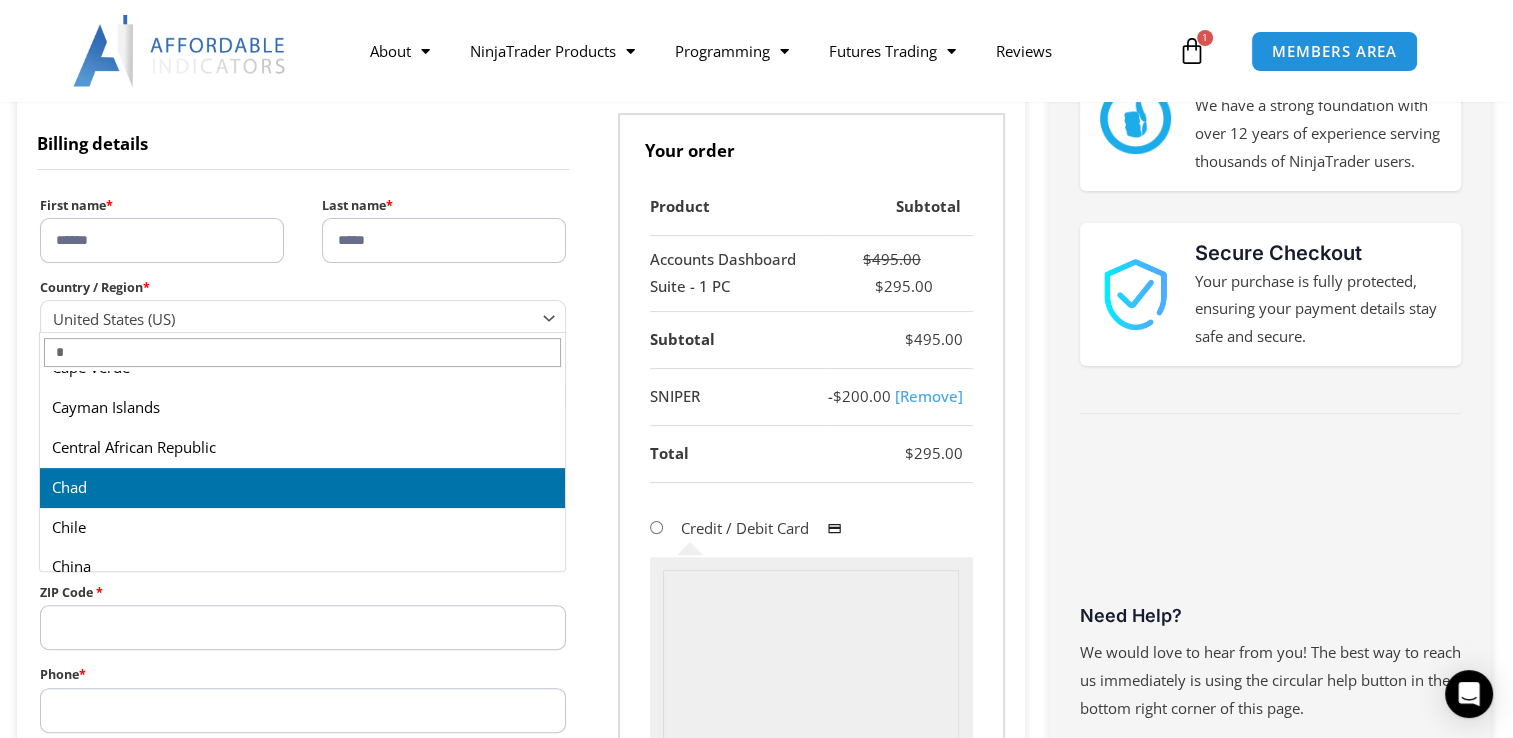scroll, scrollTop: 200, scrollLeft: 0, axis: vertical 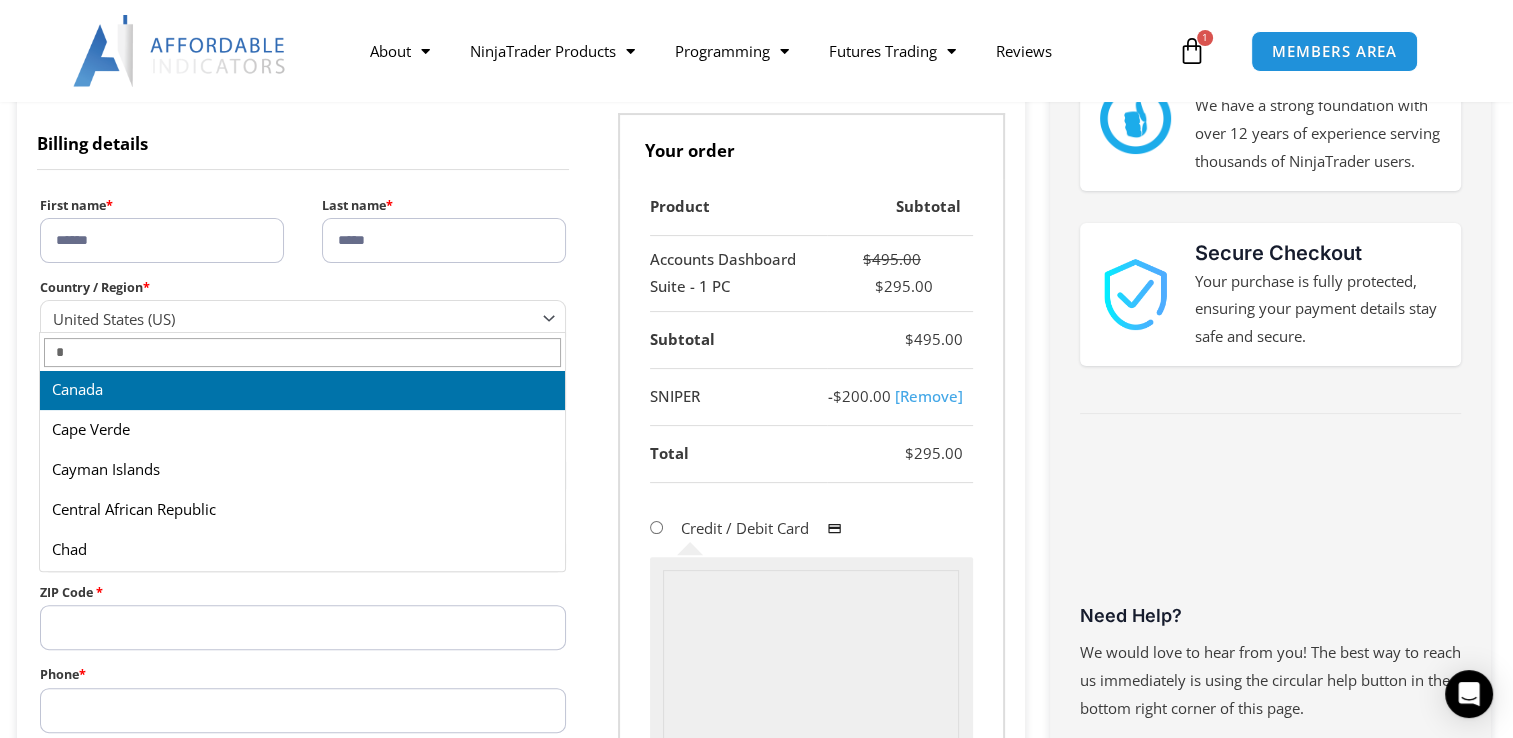 select on "**" 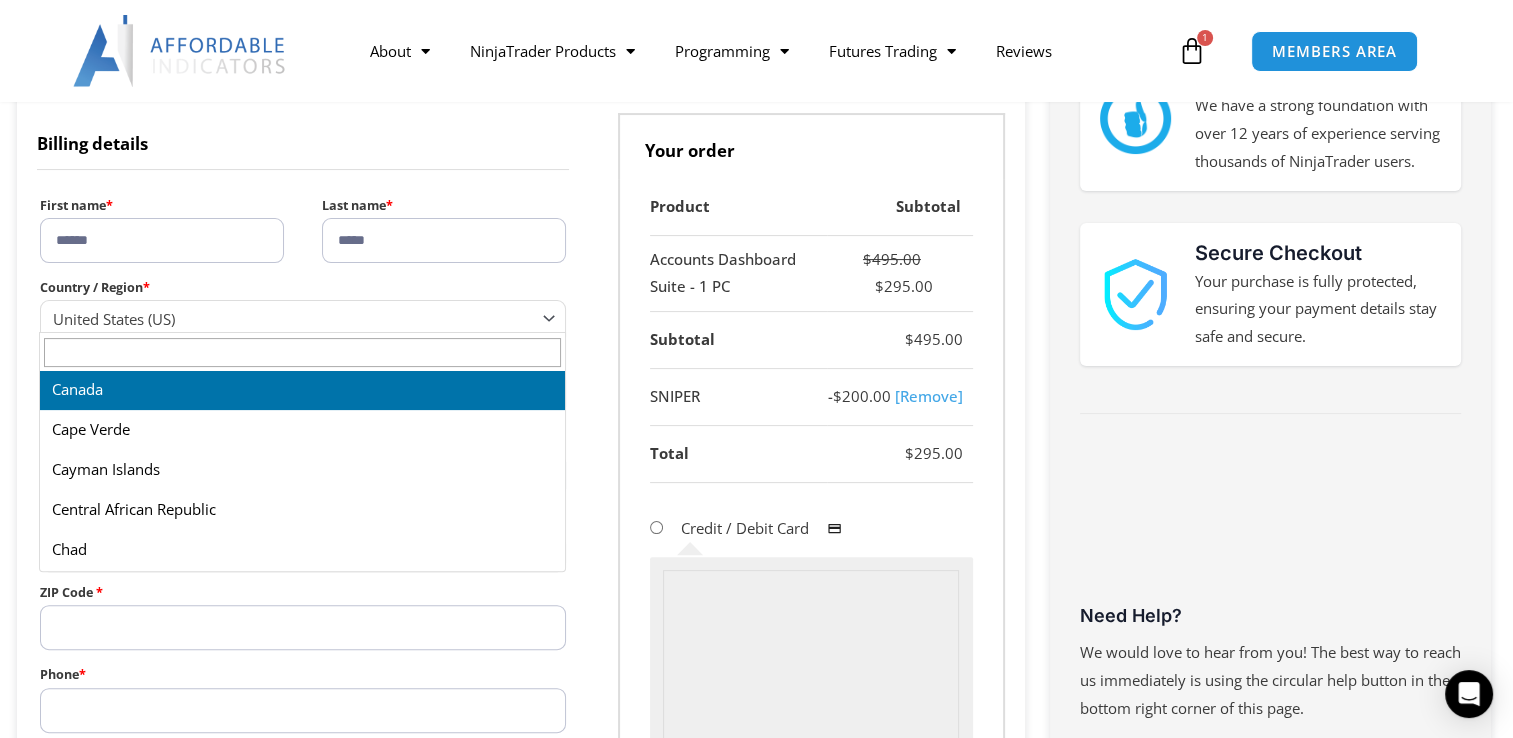 select 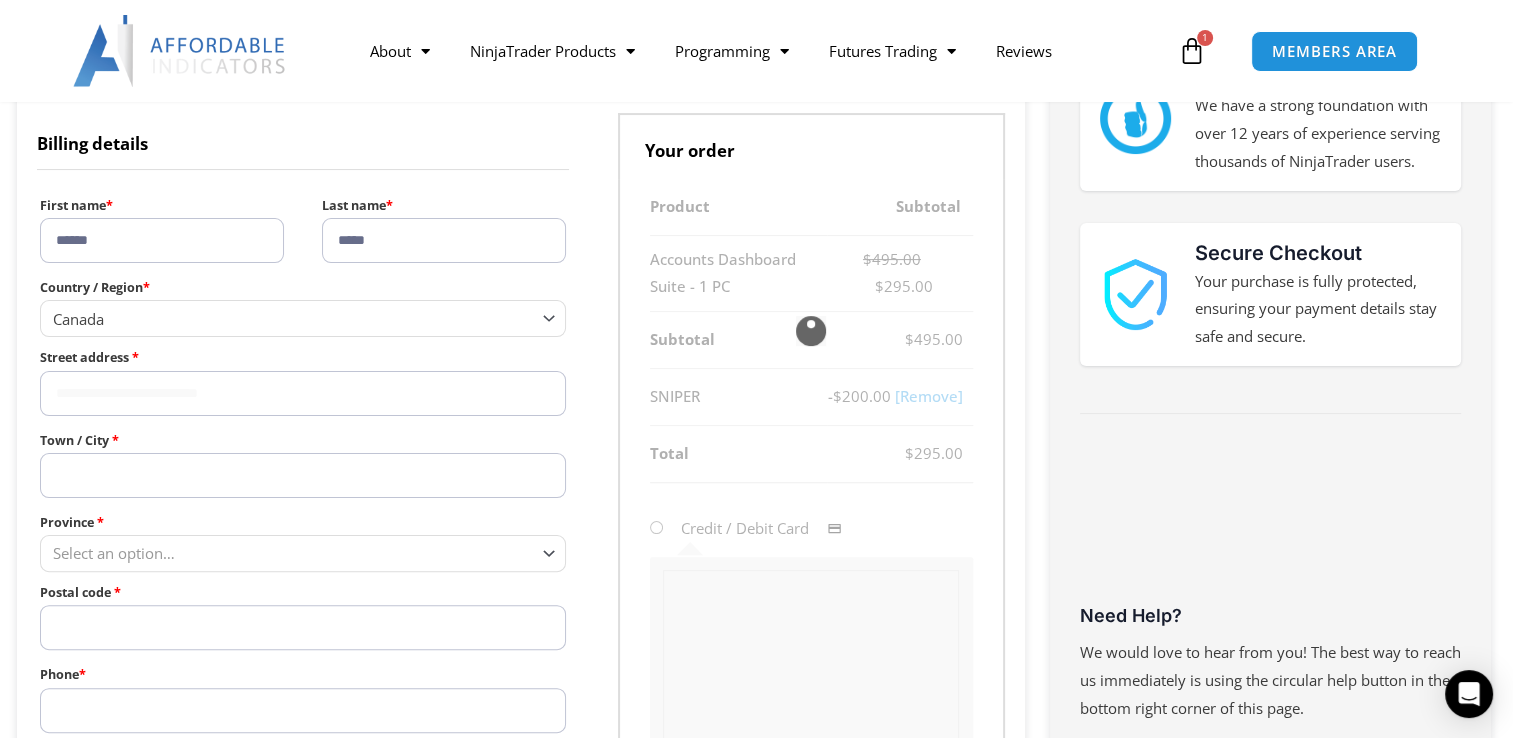 click on "Street address   *" at bounding box center (303, 393) 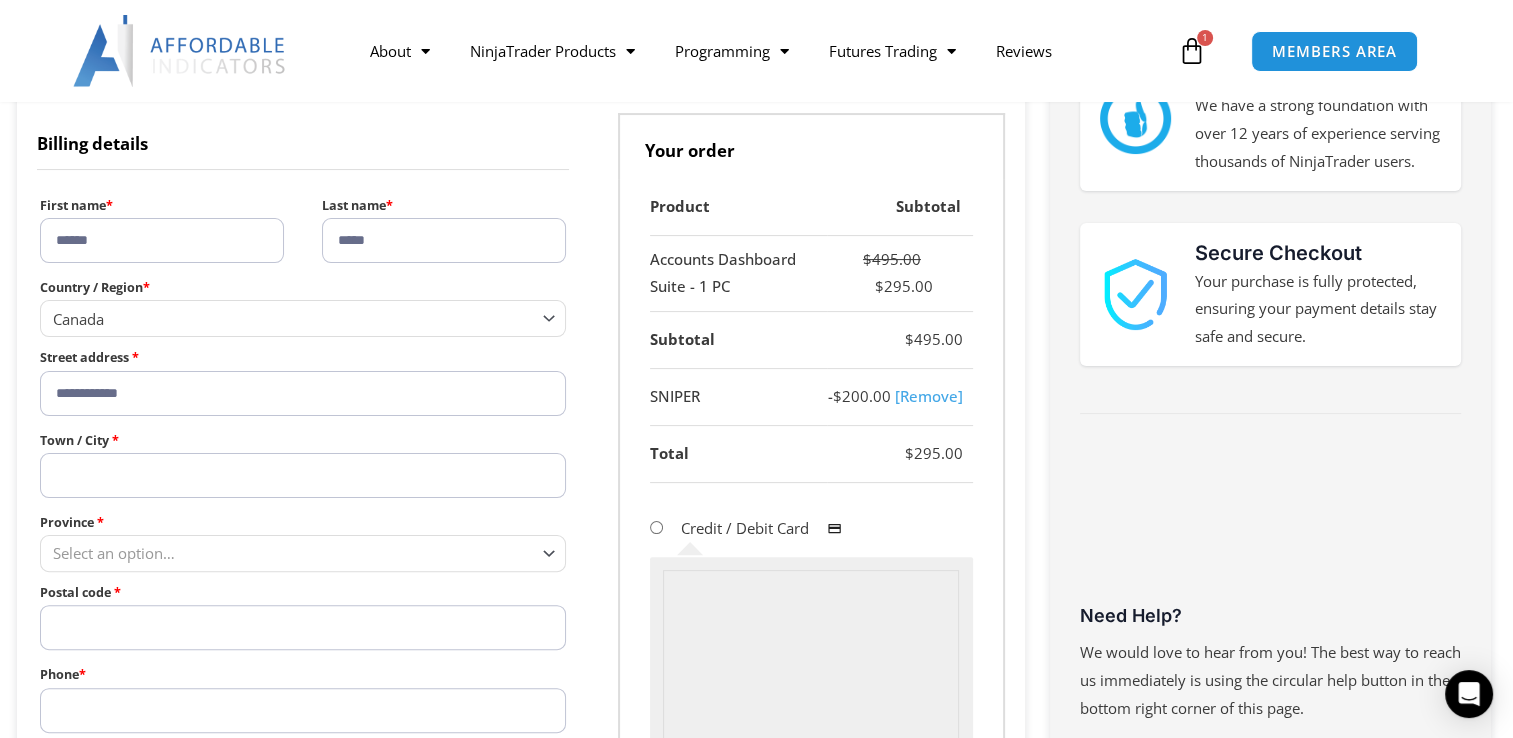 type on "**********" 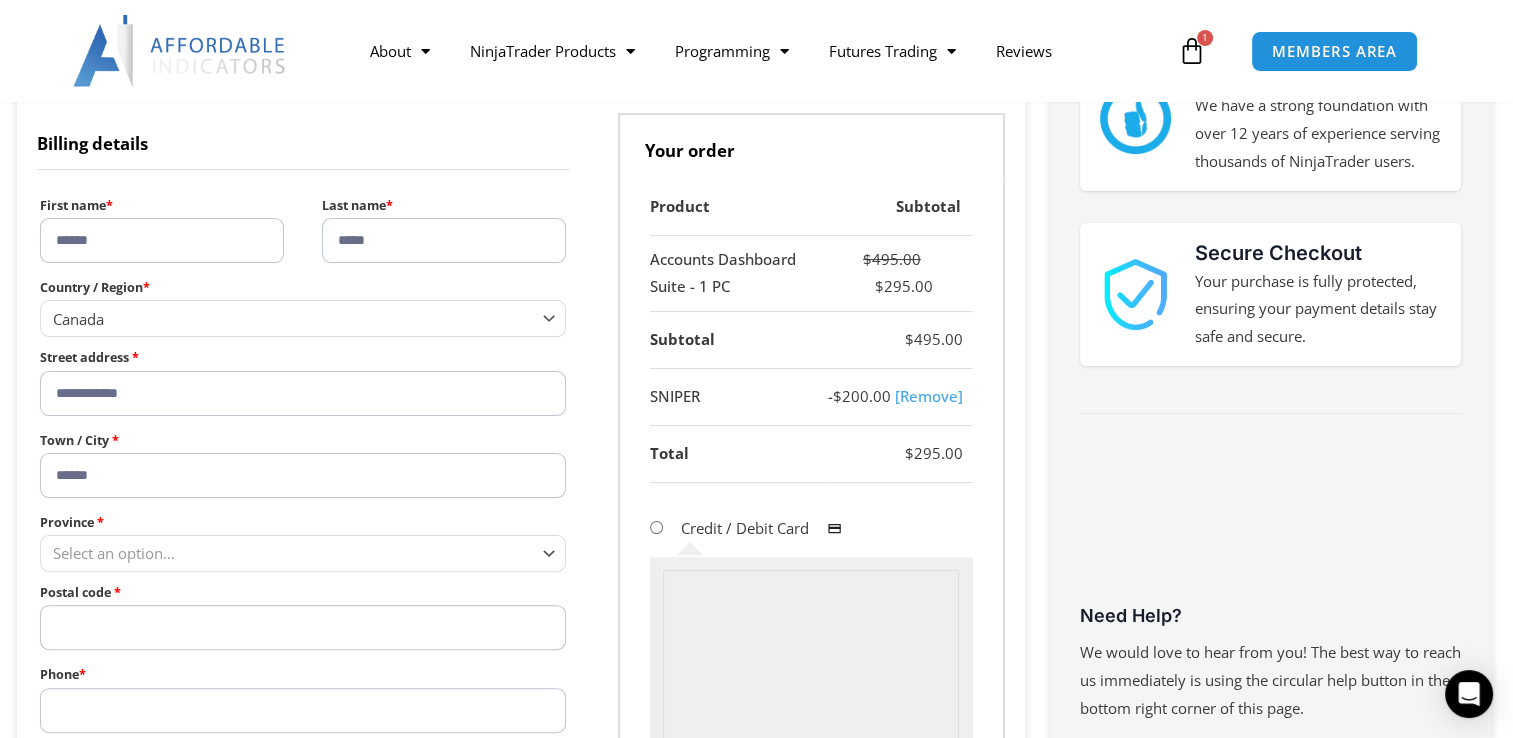 type on "******" 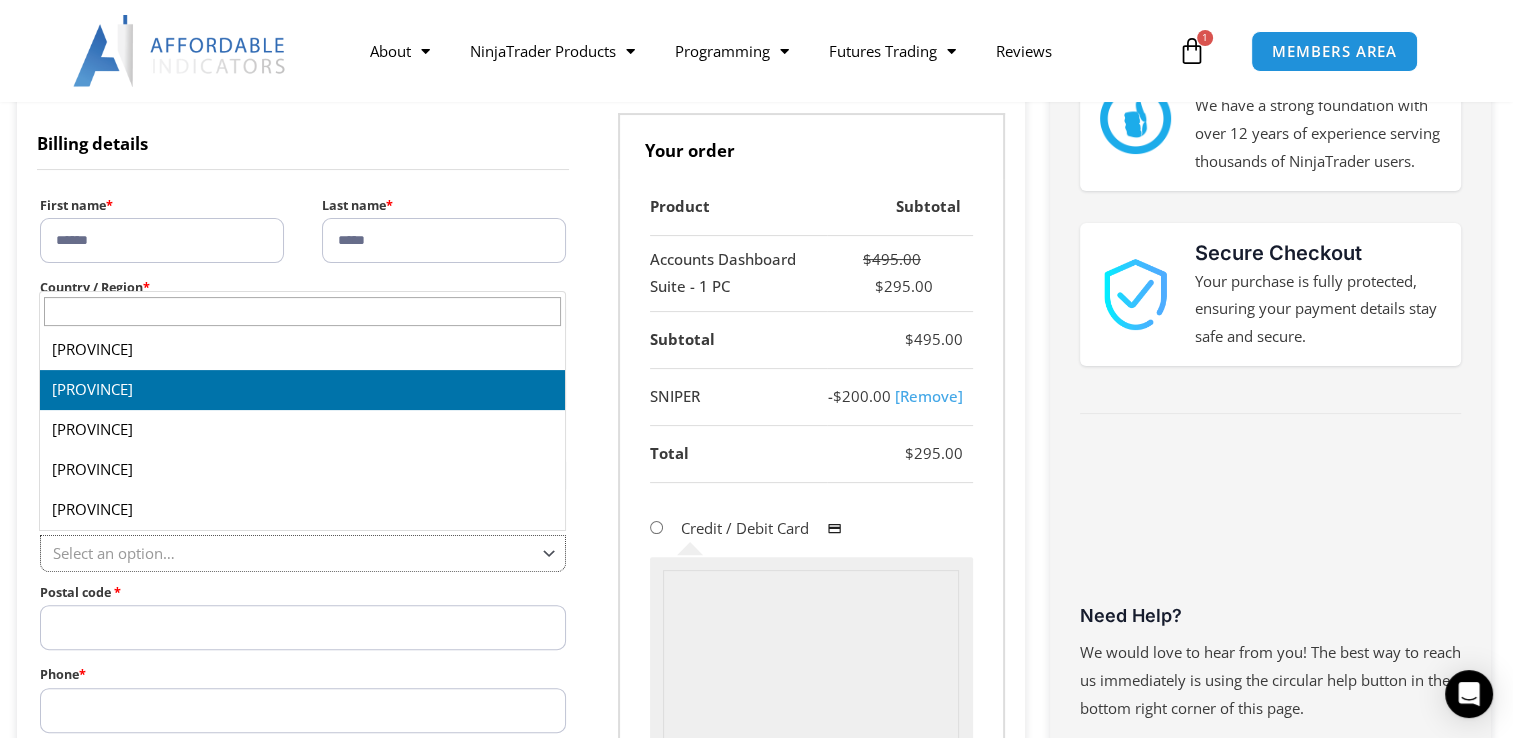 select on "**" 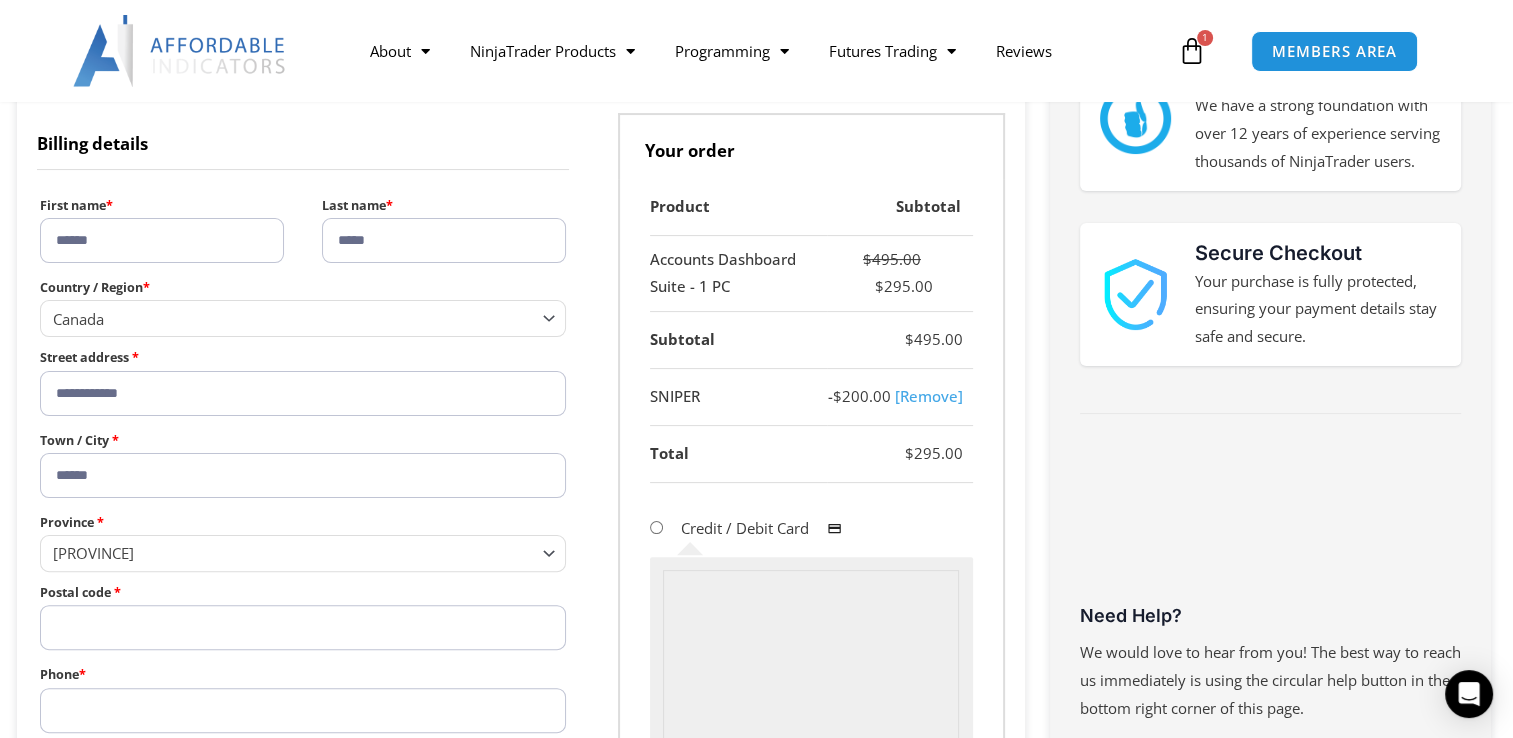 click on "Postal code   *" at bounding box center (303, 627) 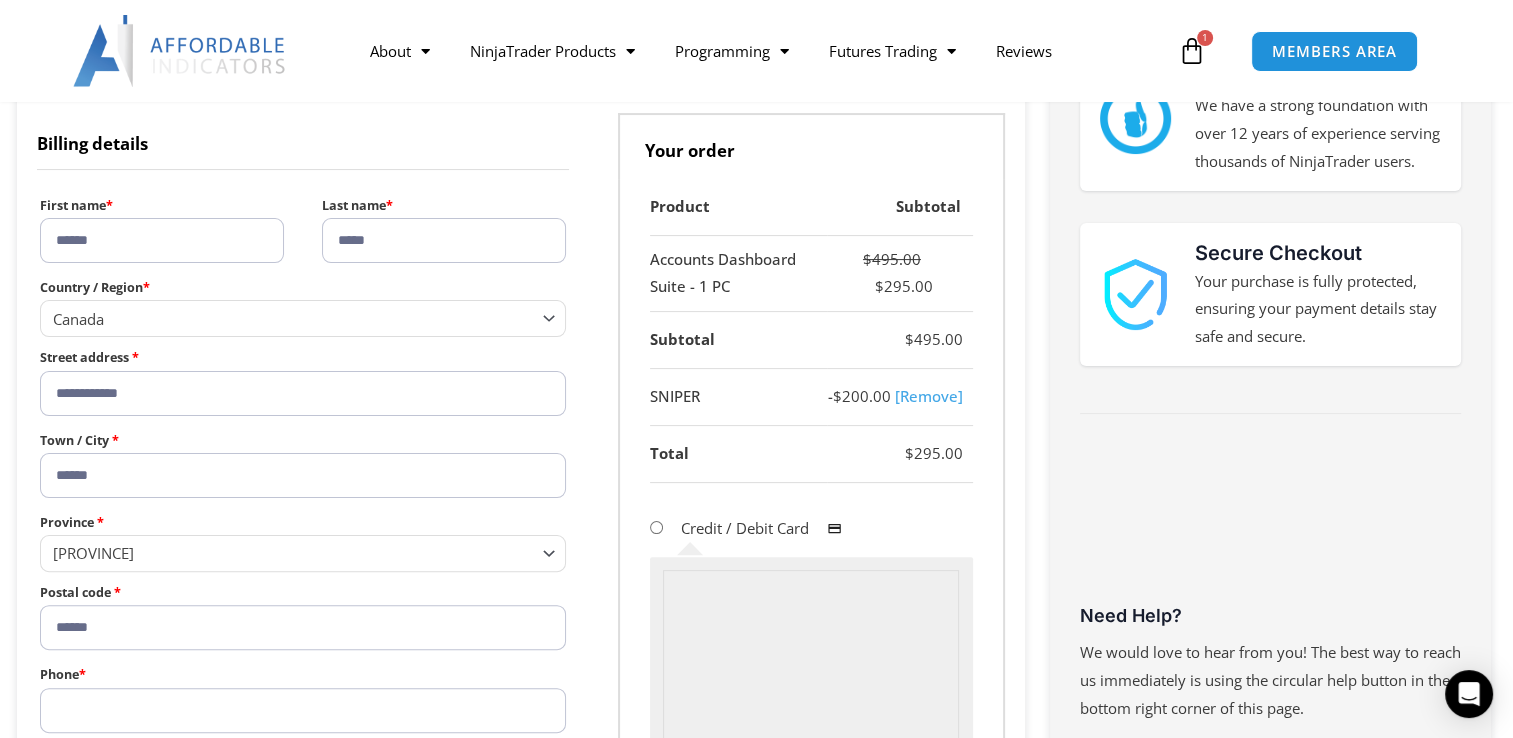 type on "******" 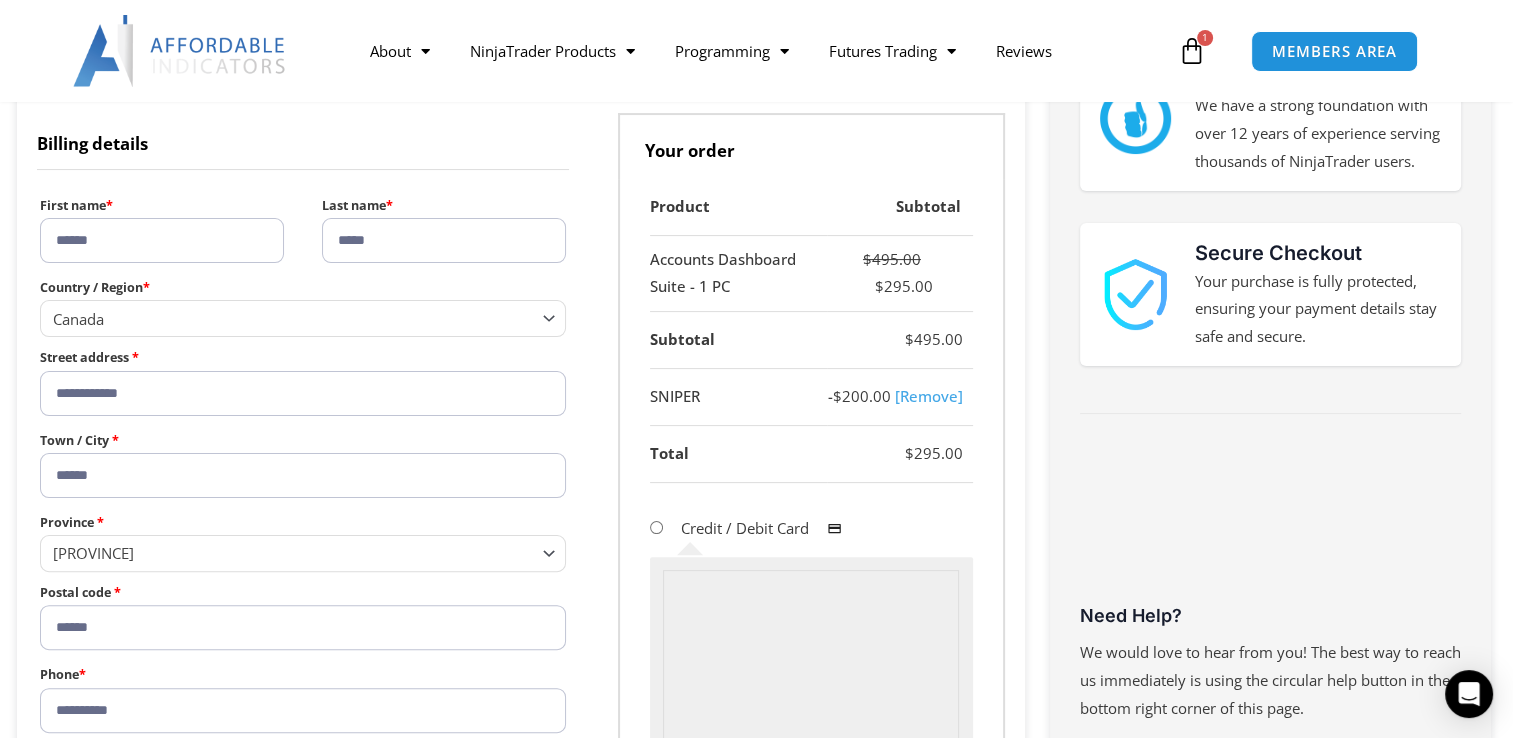 click on "**********" at bounding box center (303, 710) 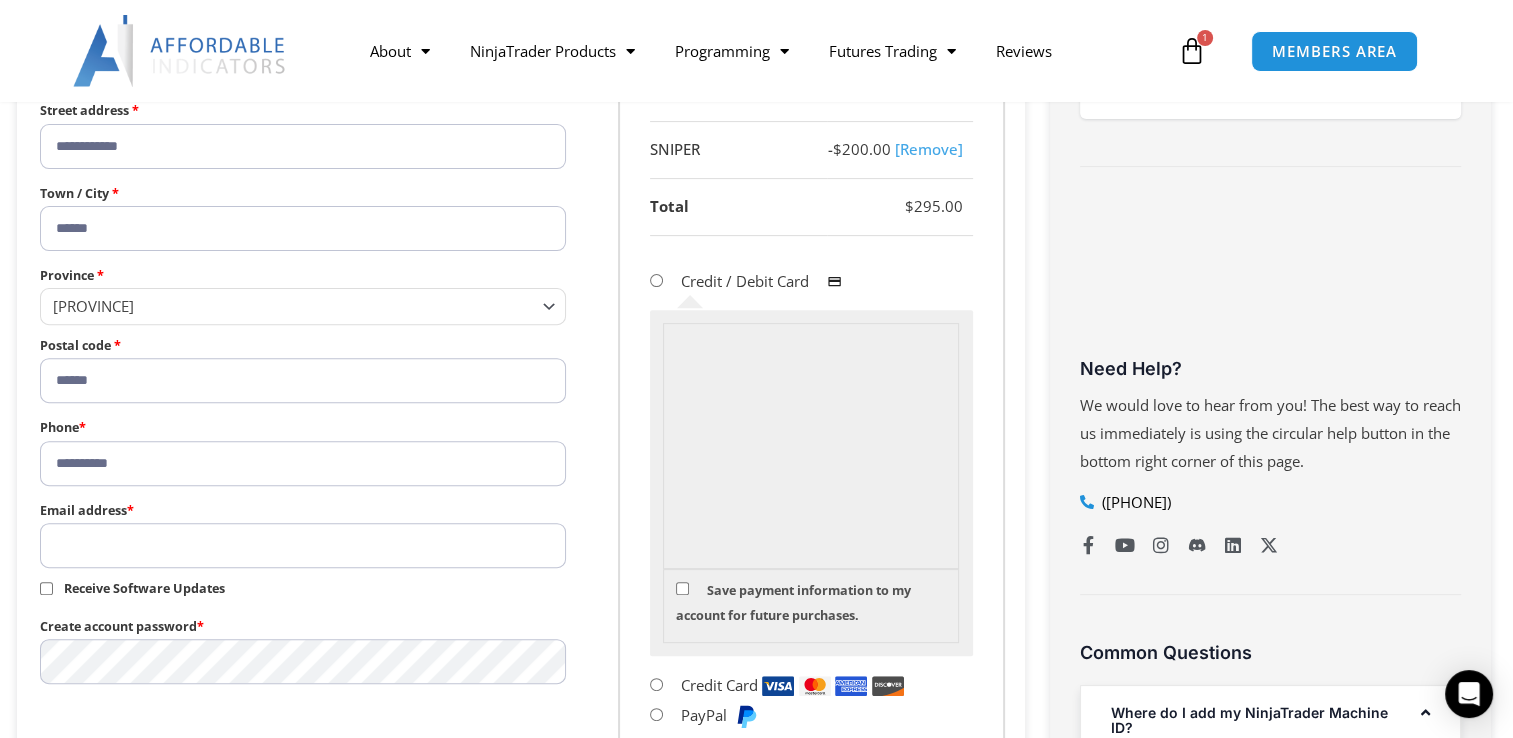 scroll, scrollTop: 700, scrollLeft: 0, axis: vertical 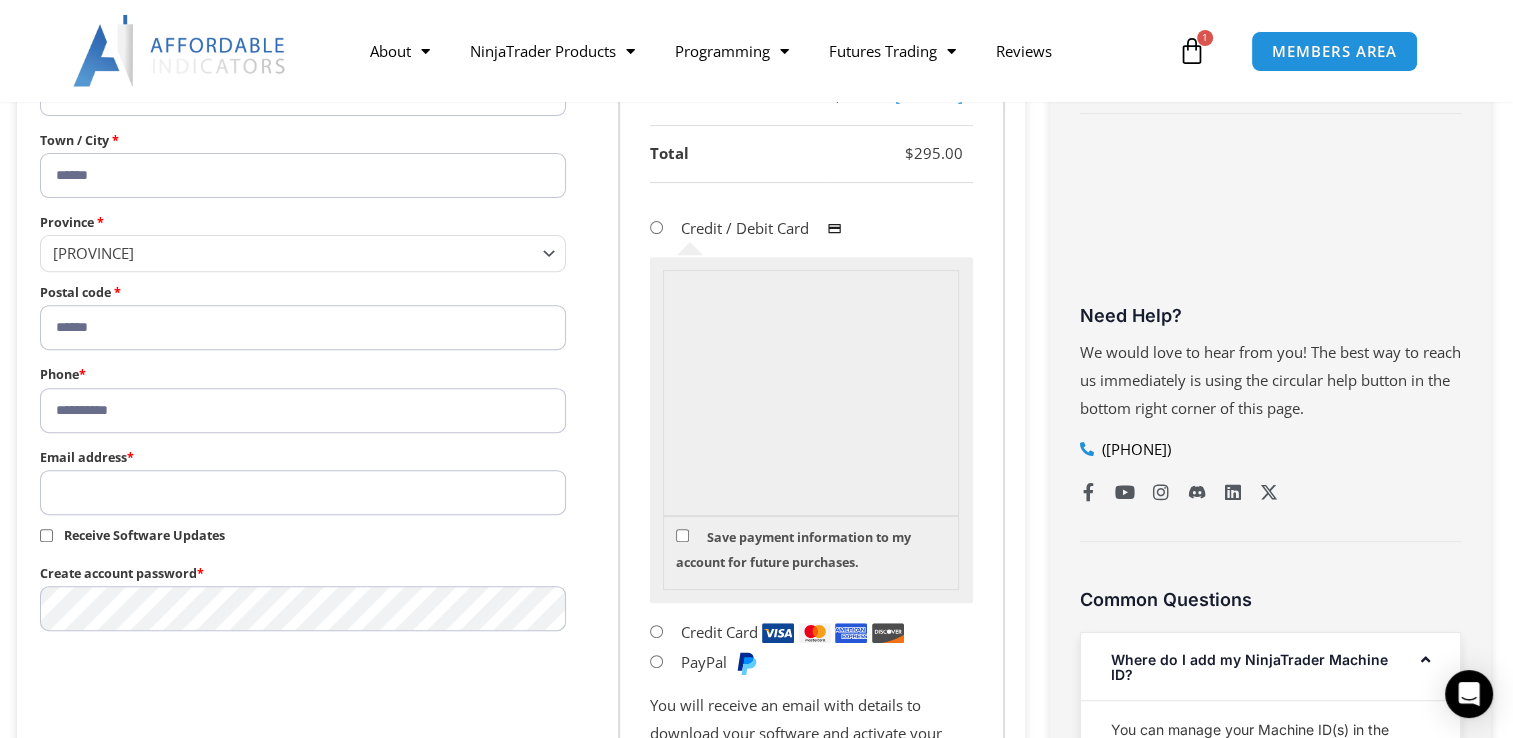 type on "**********" 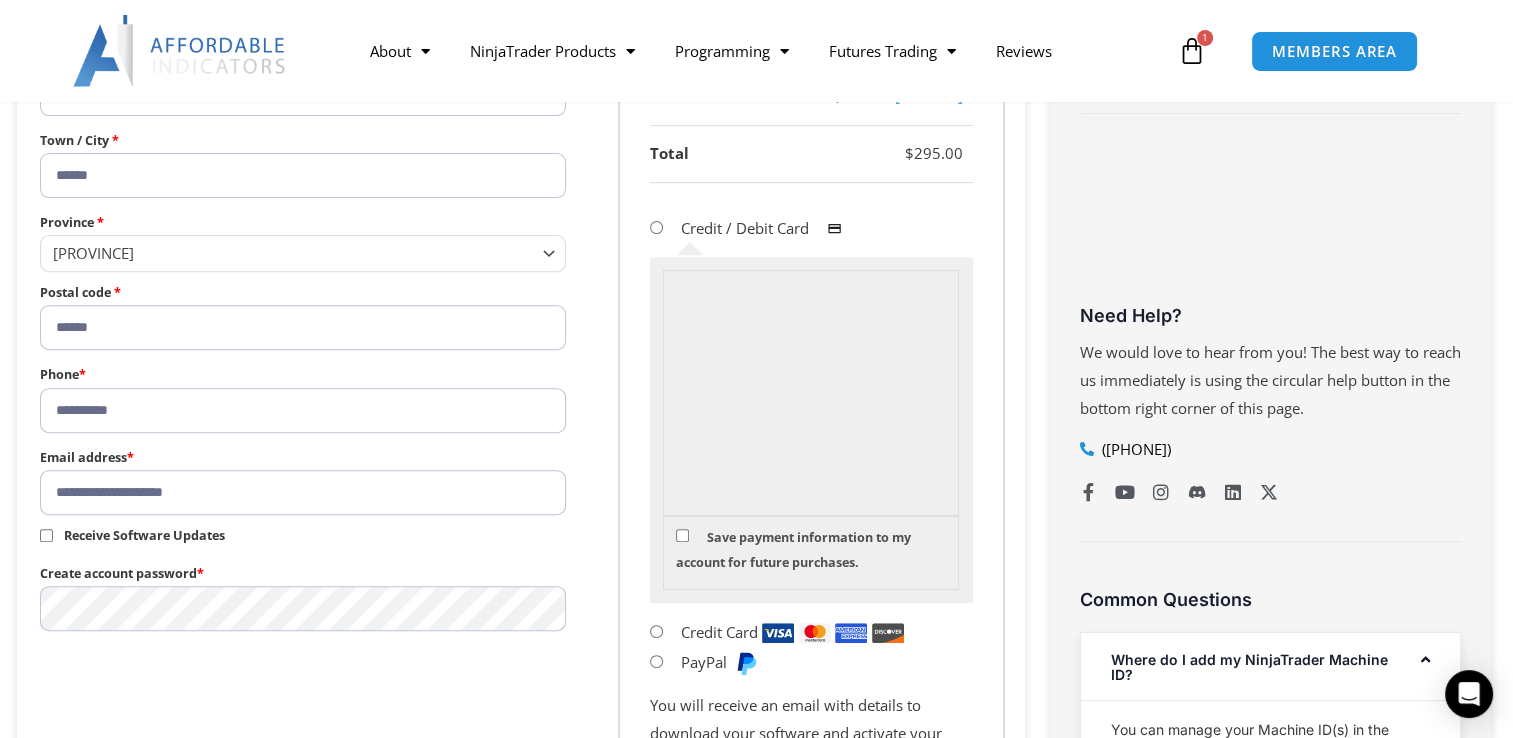 scroll, scrollTop: 699, scrollLeft: 0, axis: vertical 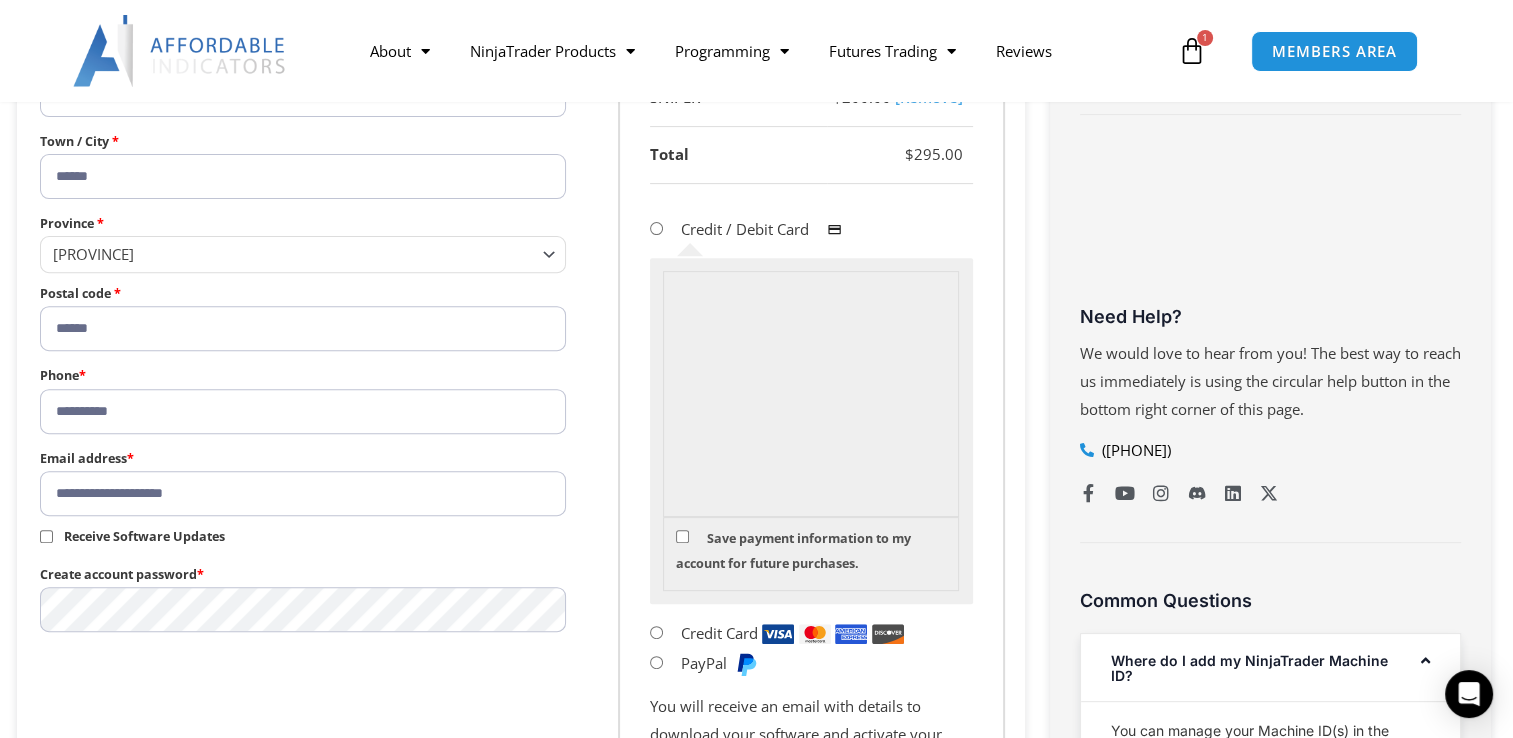 click on "**********" at bounding box center [521, 365] 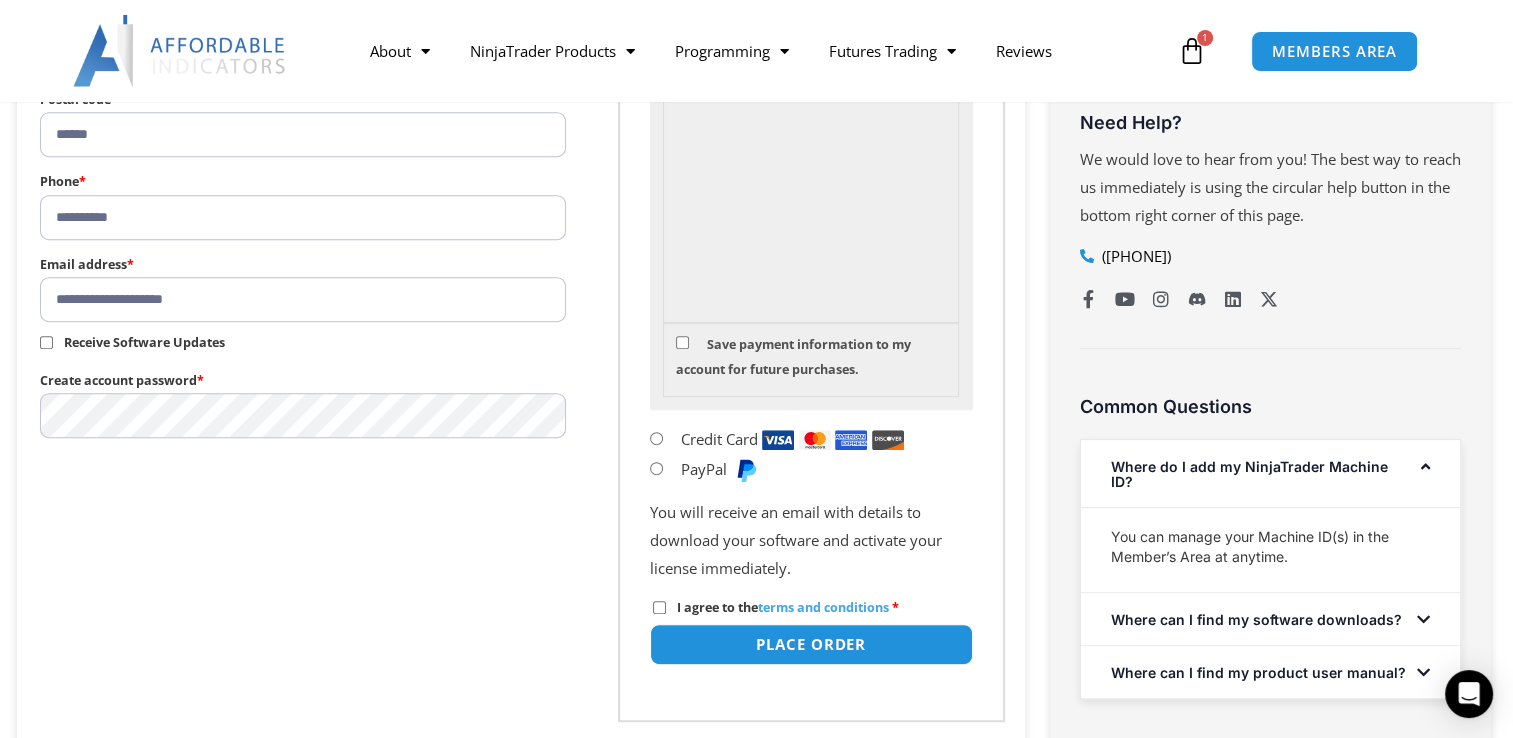 scroll, scrollTop: 899, scrollLeft: 0, axis: vertical 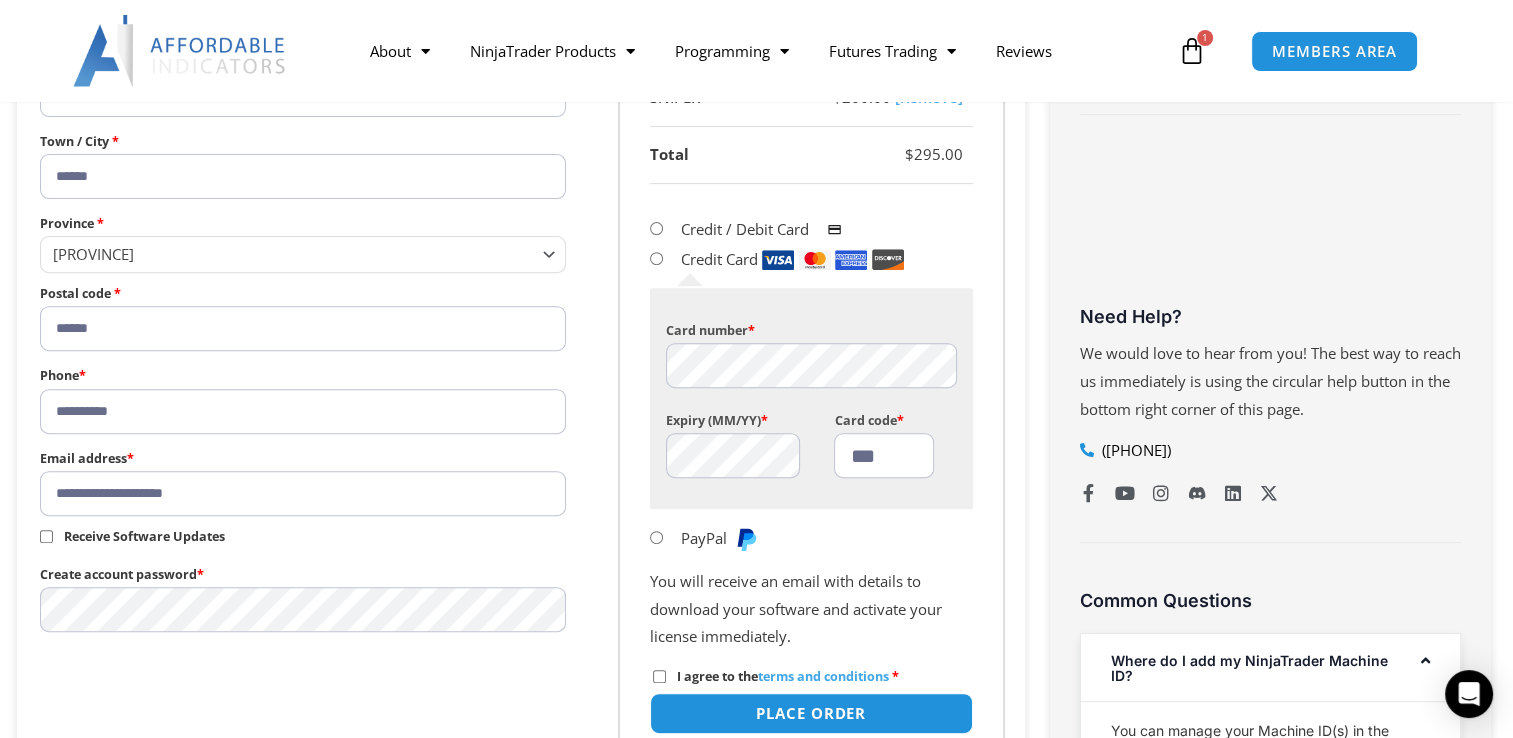 type on "***" 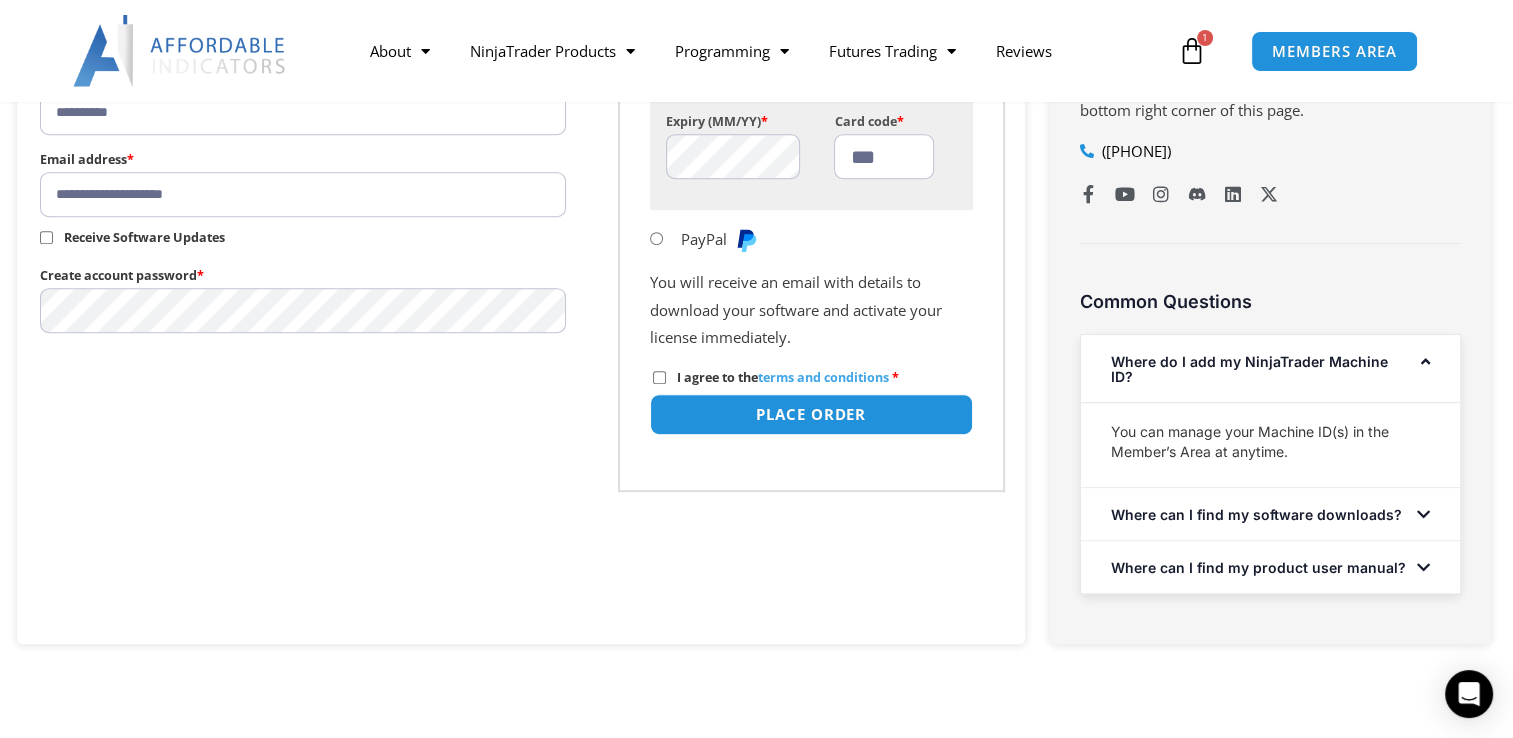 scroll, scrollTop: 1000, scrollLeft: 0, axis: vertical 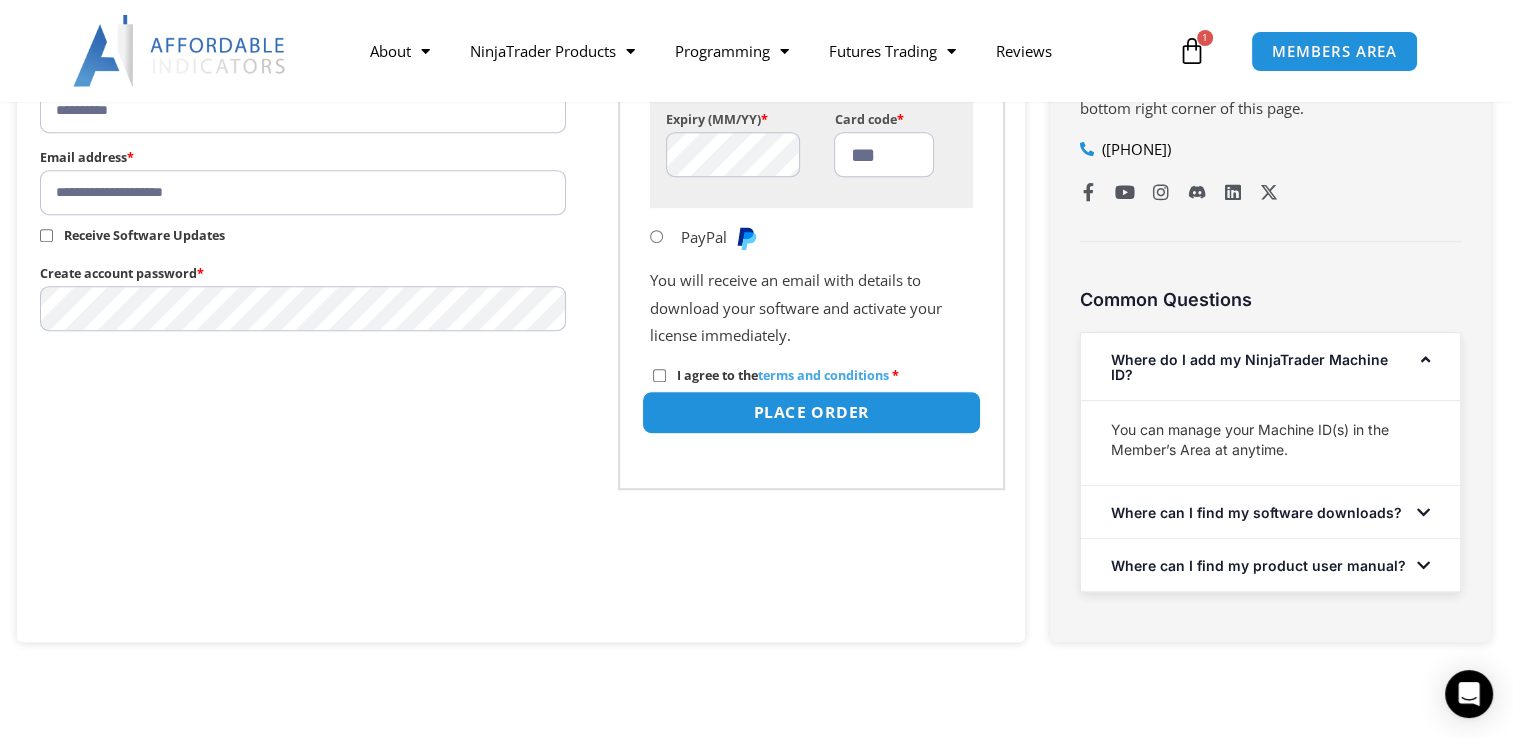 click on "Place order" at bounding box center (810, 412) 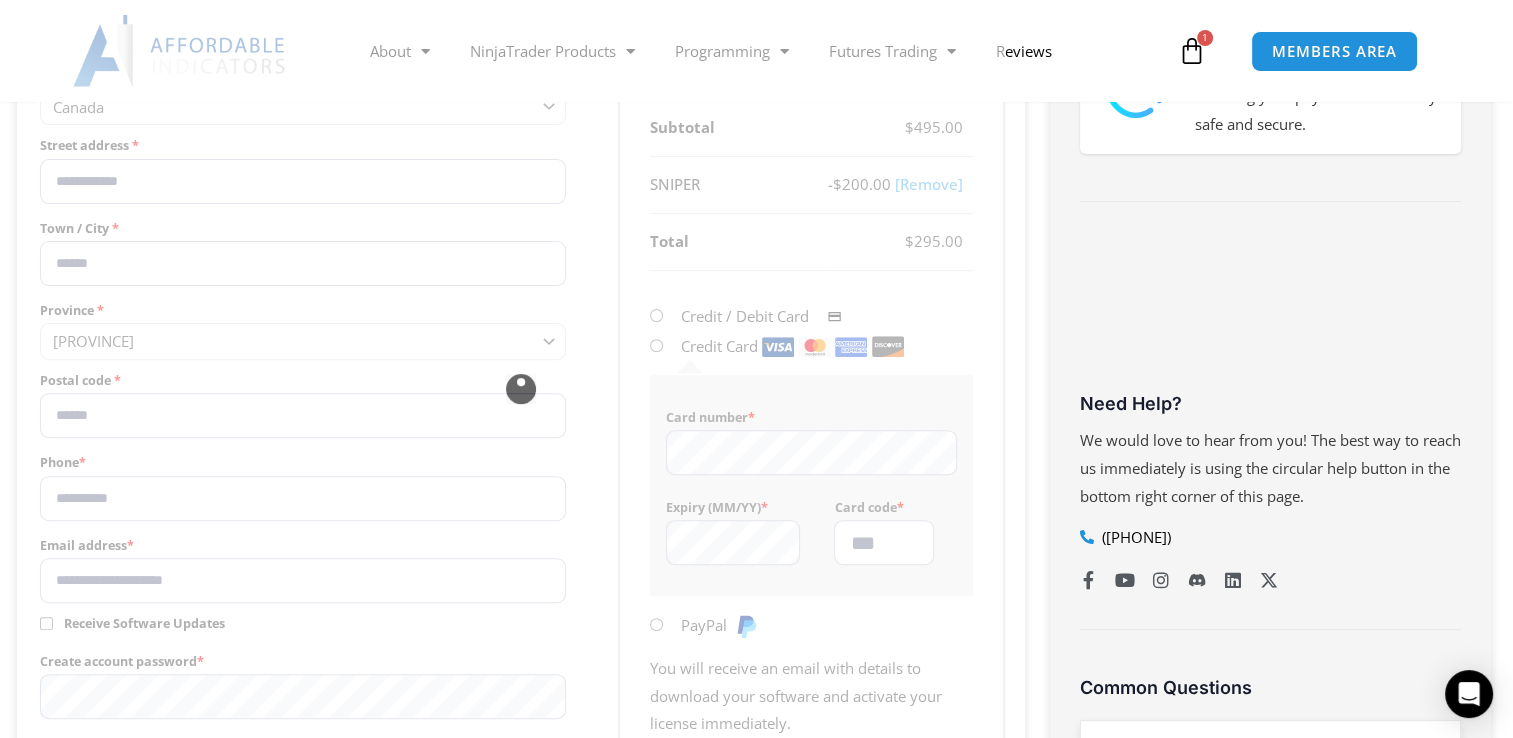 scroll, scrollTop: 600, scrollLeft: 0, axis: vertical 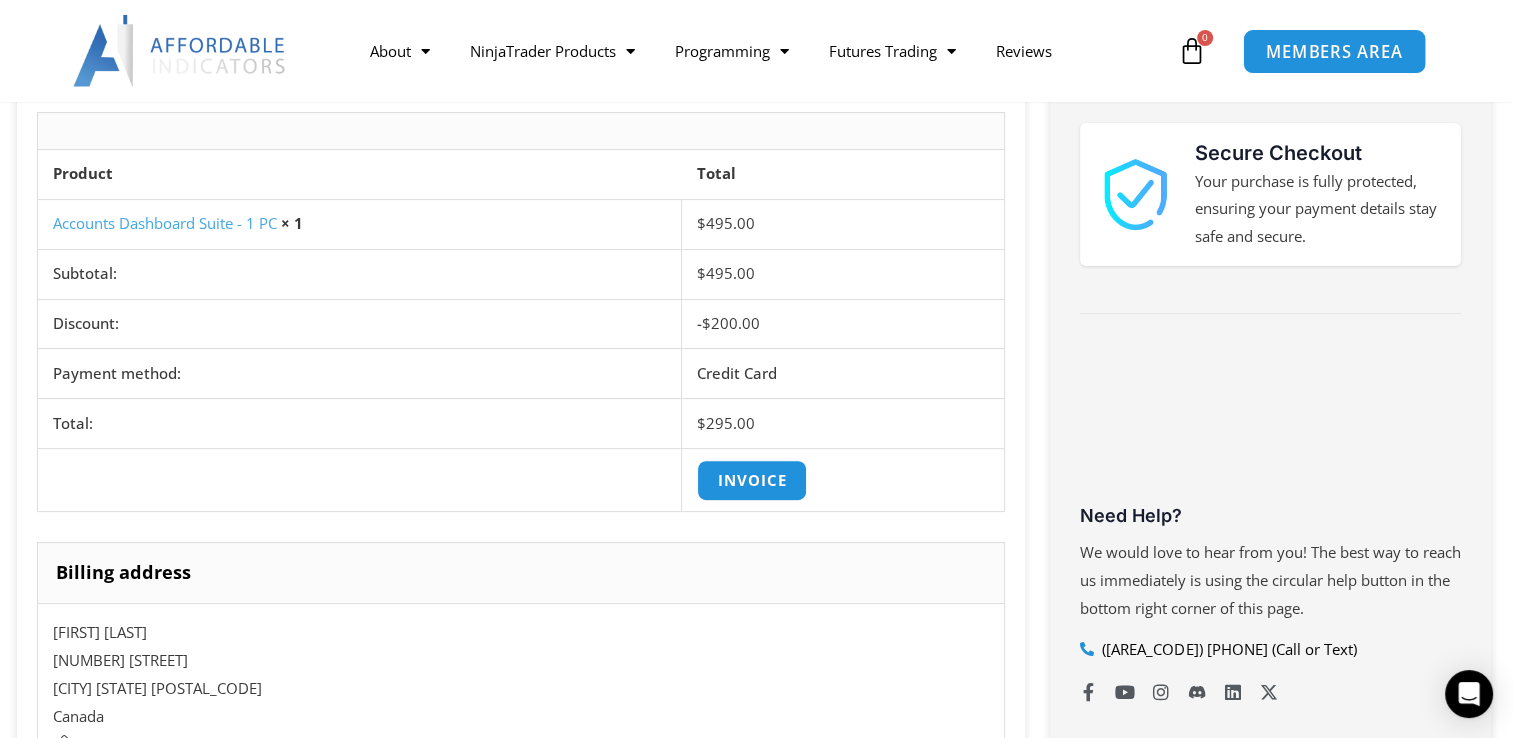 click on "MEMBERS AREA" at bounding box center [1334, 51] 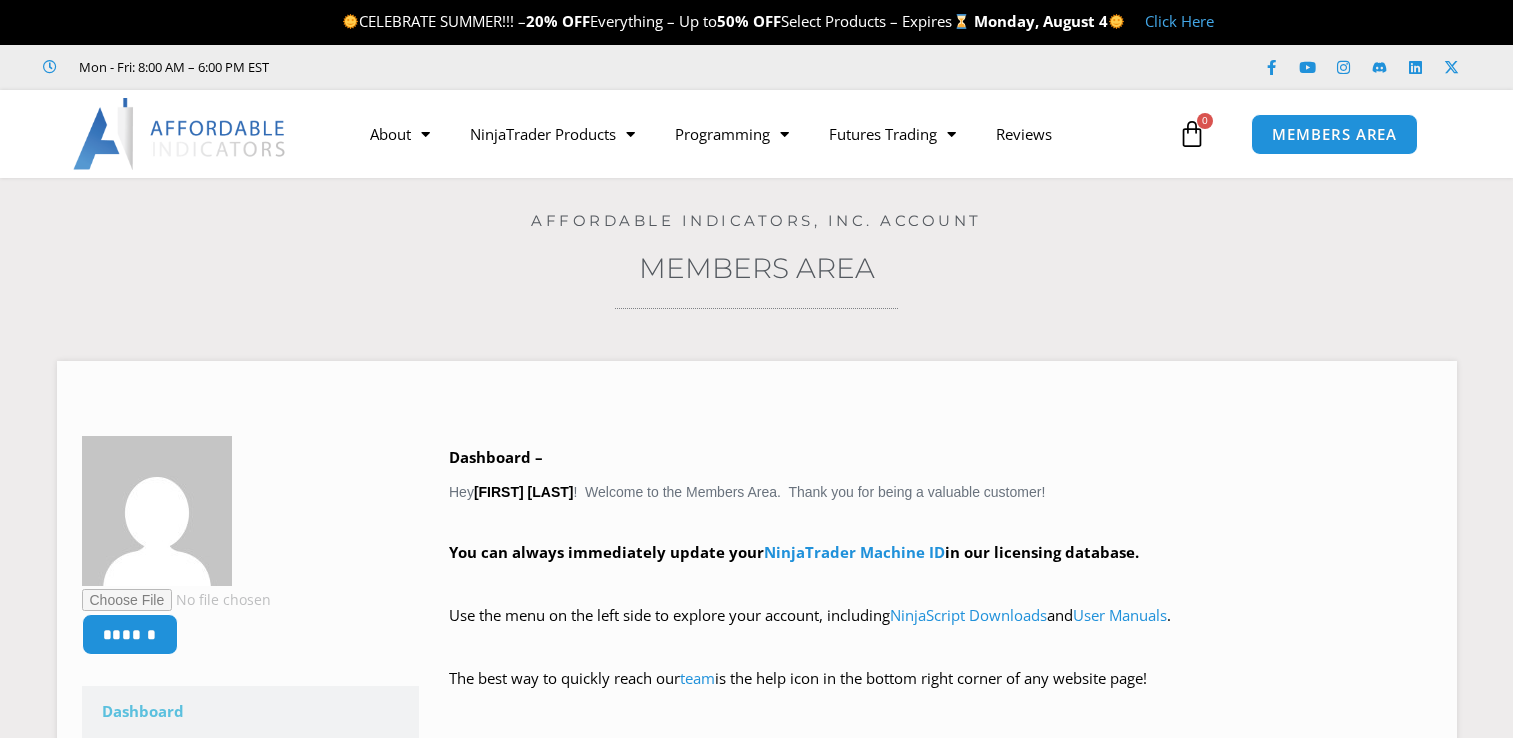 scroll, scrollTop: 0, scrollLeft: 0, axis: both 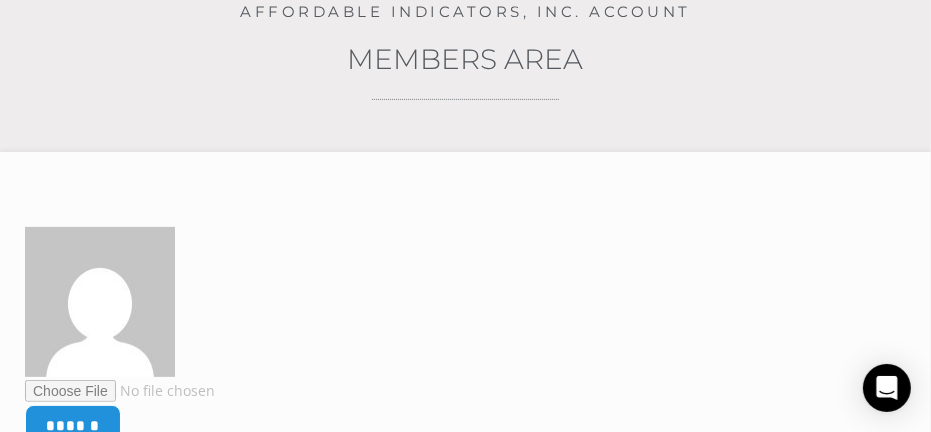 click on "Members Area" at bounding box center [465, 59] 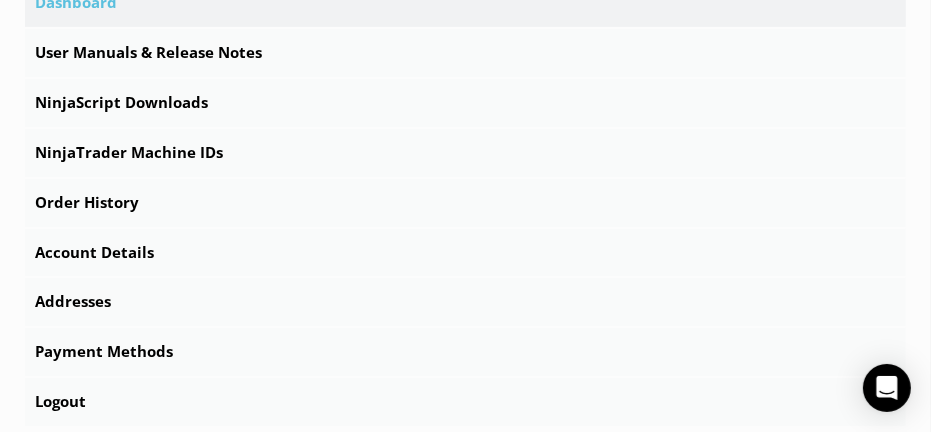 scroll, scrollTop: 797, scrollLeft: 0, axis: vertical 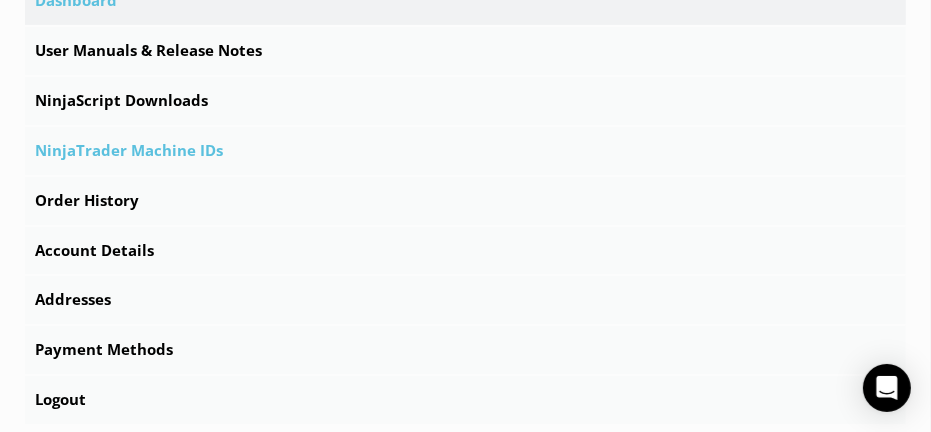 click on "NinjaTrader Machine IDs" at bounding box center [465, 151] 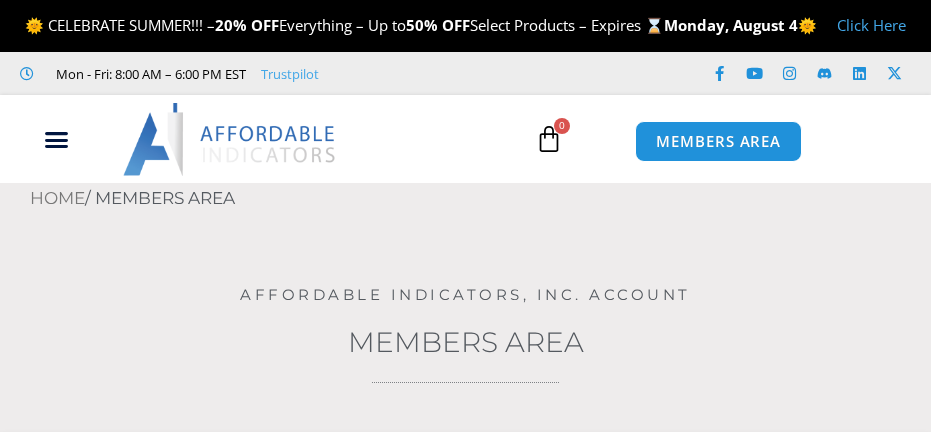 scroll, scrollTop: 0, scrollLeft: 0, axis: both 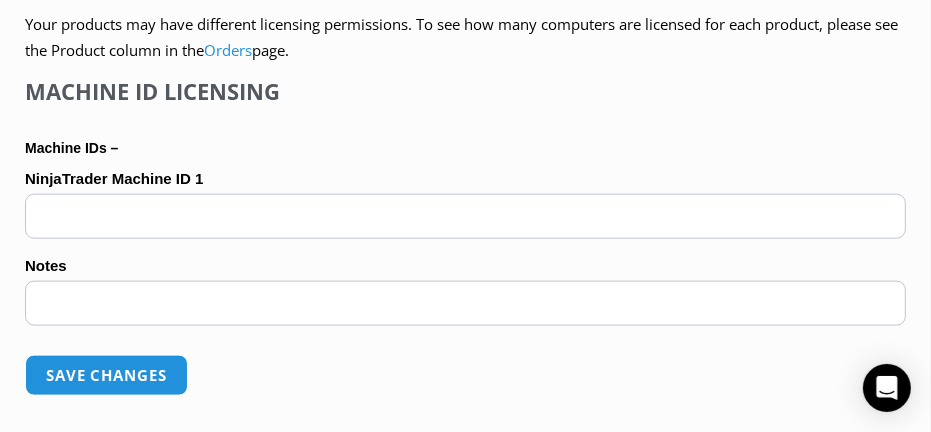 click on "NinjaTrader Machine ID 1  (optional)" at bounding box center (465, 216) 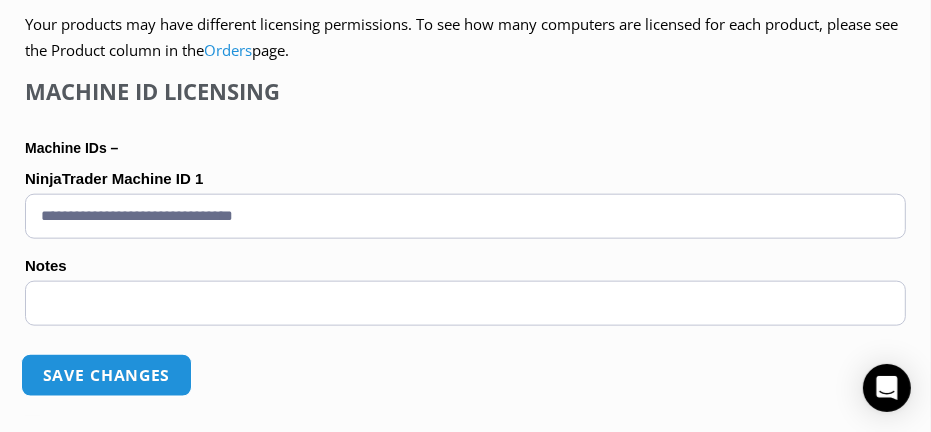 type on "**********" 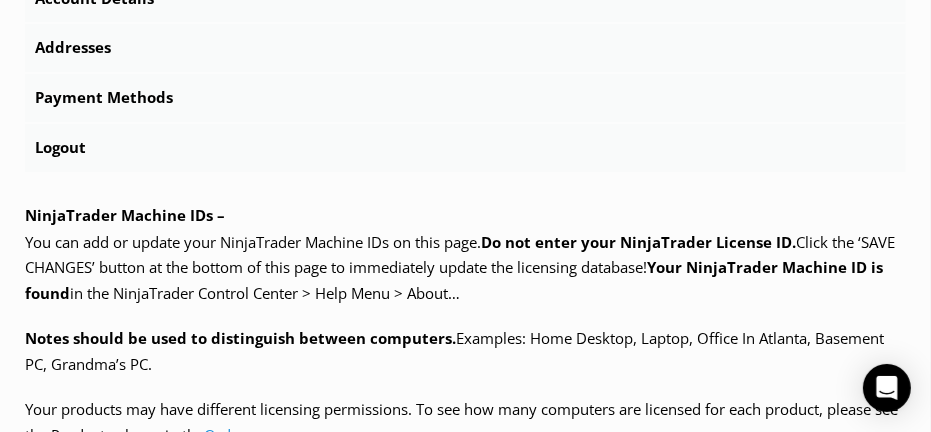 scroll, scrollTop: 1000, scrollLeft: 0, axis: vertical 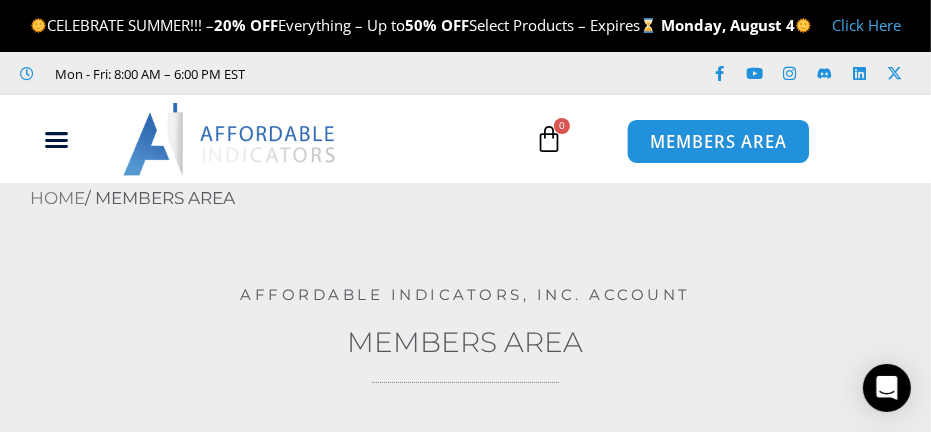 click on "MEMBERS AREA" at bounding box center [718, 142] 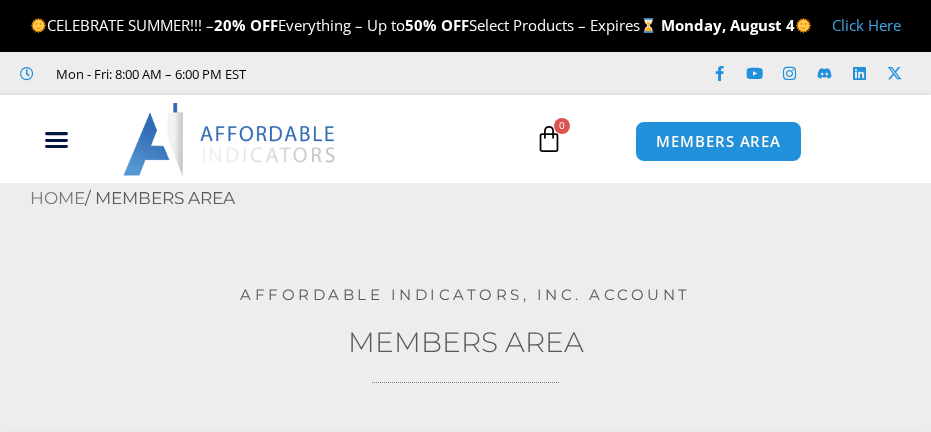 scroll, scrollTop: 0, scrollLeft: 0, axis: both 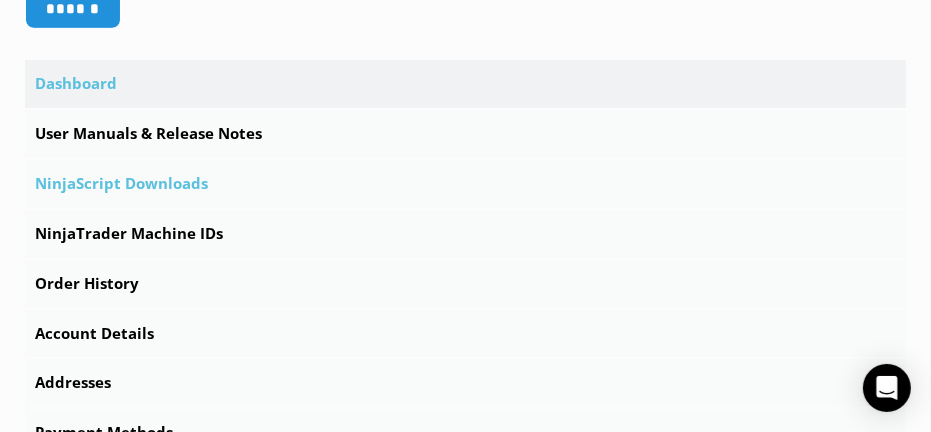 click on "NinjaScript Downloads" at bounding box center [465, 184] 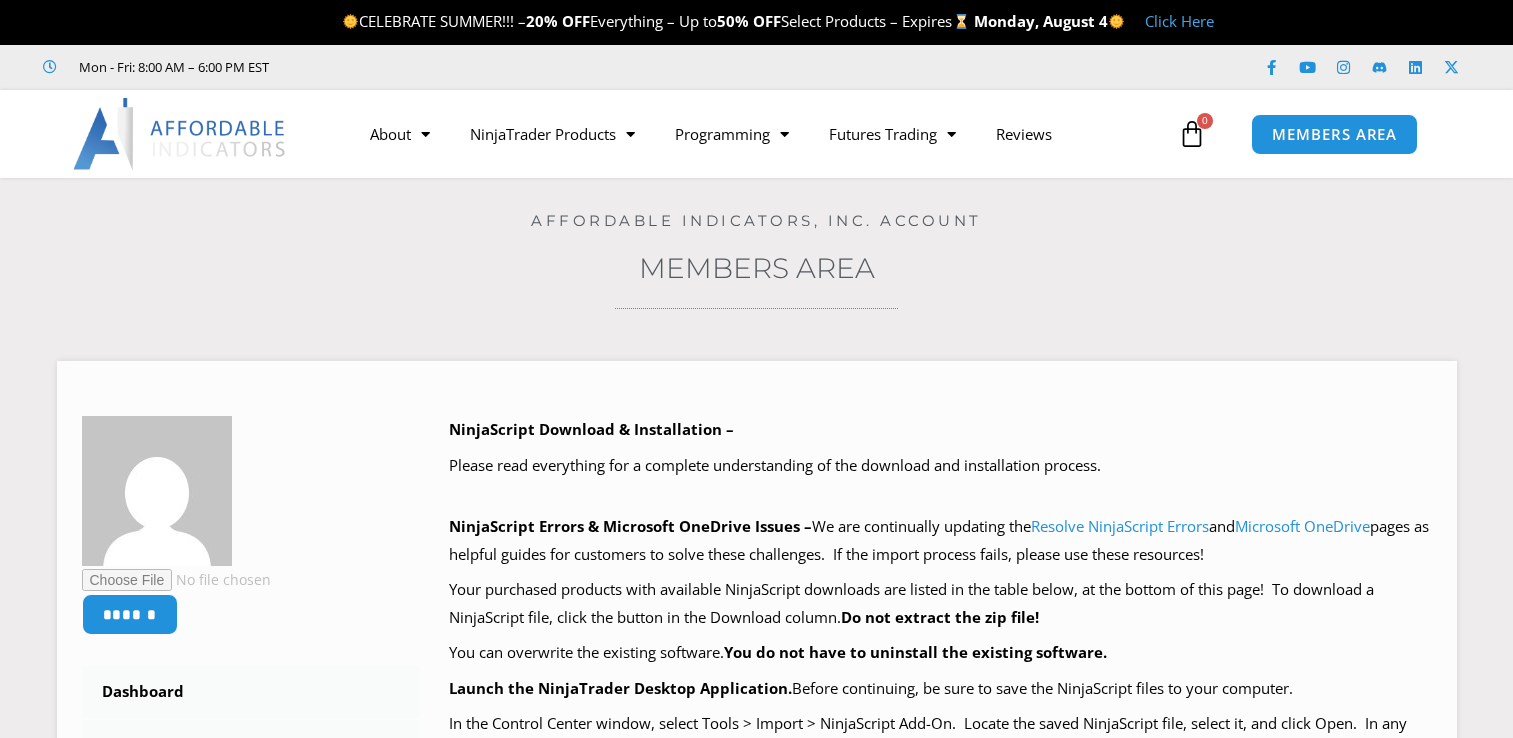 scroll, scrollTop: 0, scrollLeft: 0, axis: both 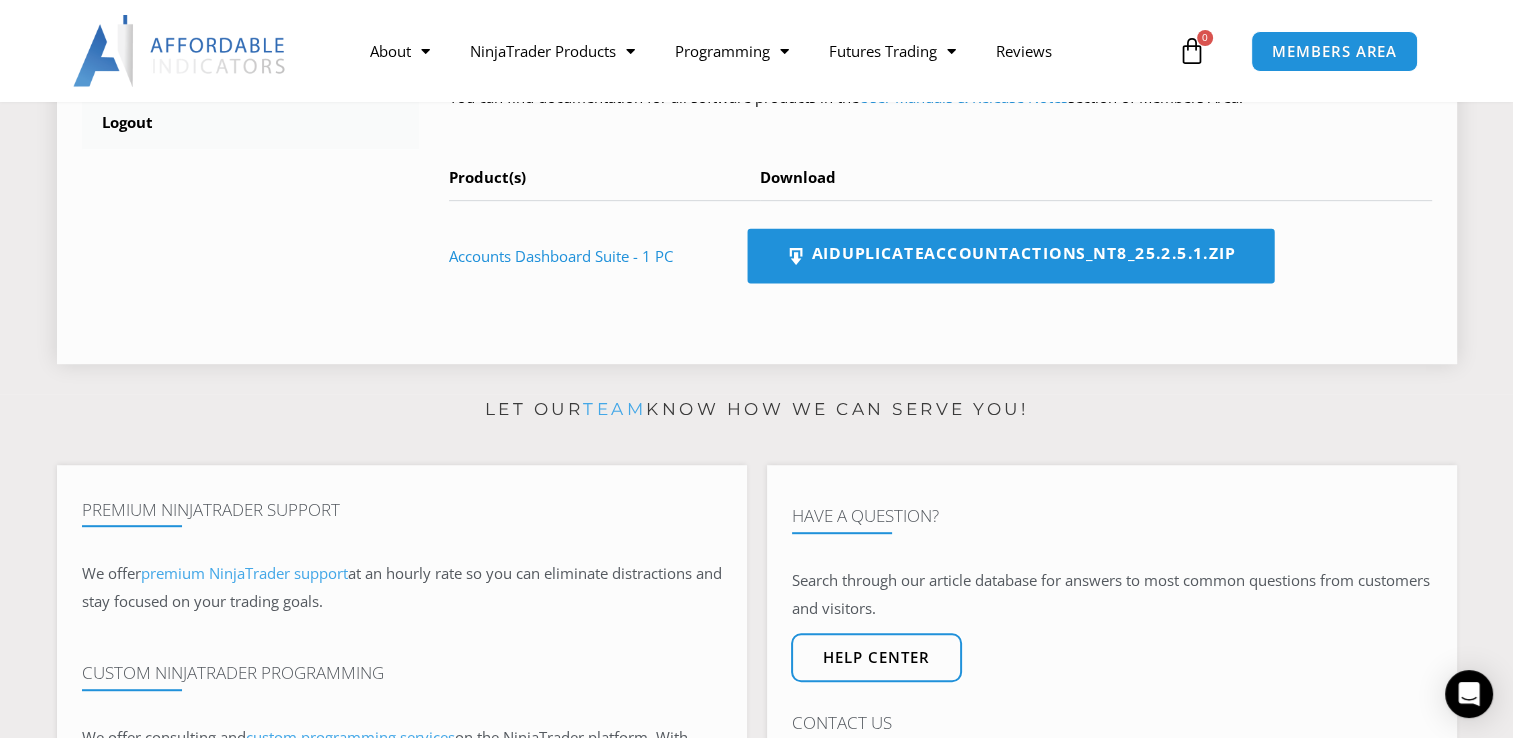 click on "AIDuplicateAccountActions_NT8_25.2.5.1.zip" at bounding box center [1010, 256] 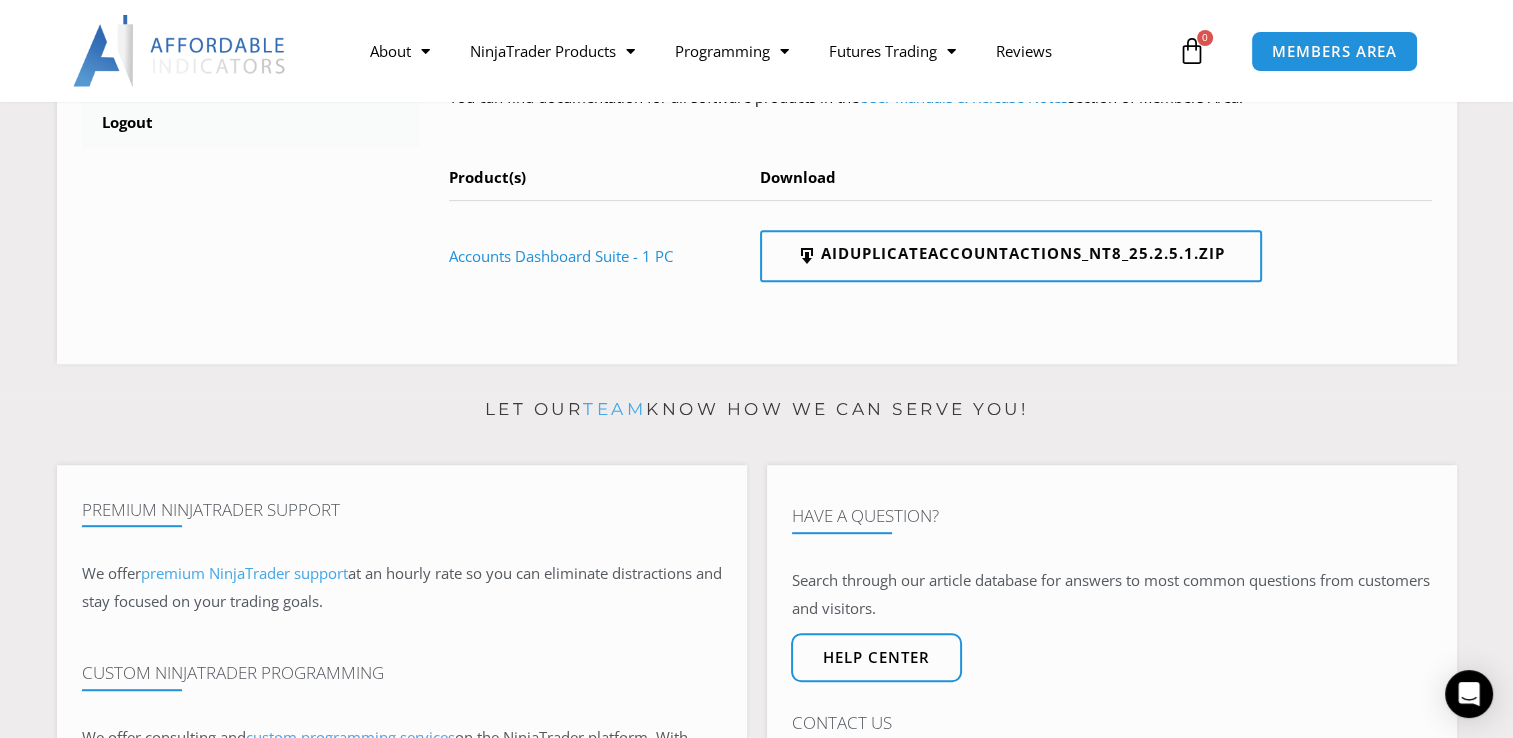click on "Home  /  Members Area  / Downloads
Affordable Indicators, Inc. Account
Members Area
******
Dashboard
Subscriptions
User Manuals & Release Notes
NinjaScript Downloads
NinjaTrader Machine IDs
Order History
Account Details
Addresses
Payment Methods
Logout
NinjaScript Download & Installation –
and" at bounding box center (756, -214) 